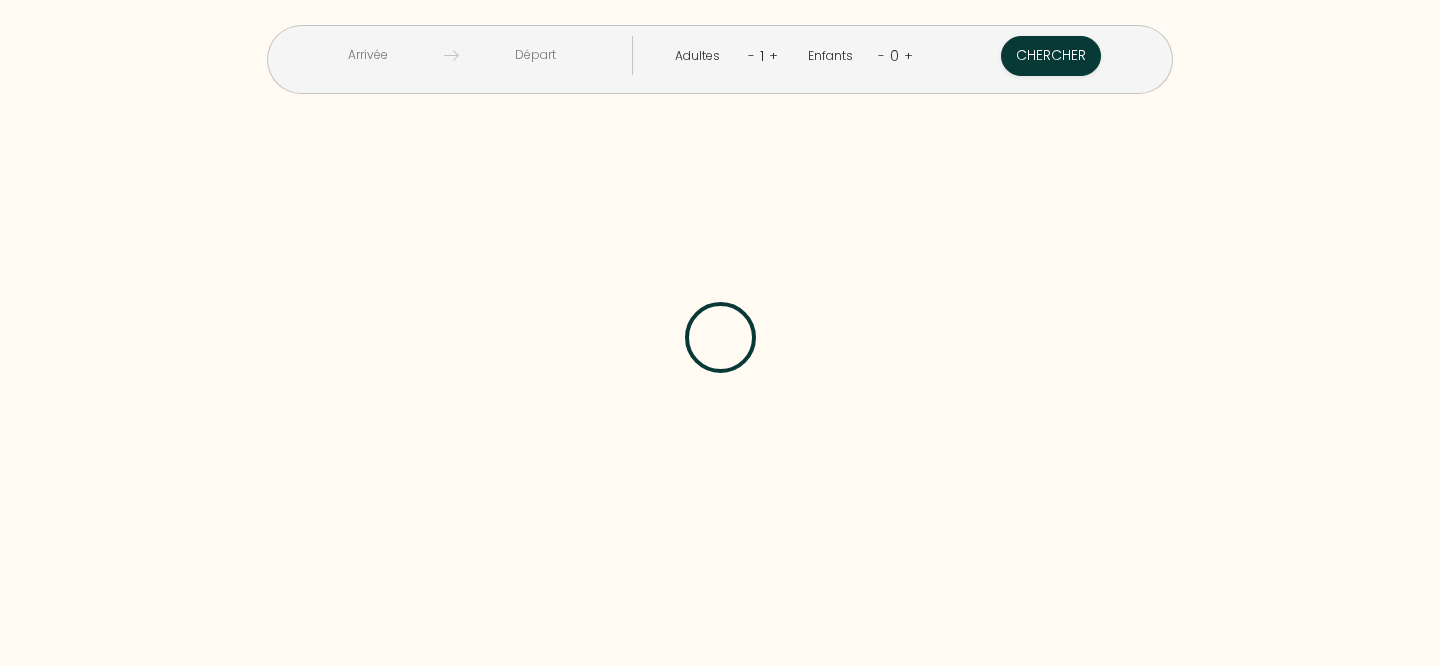 scroll, scrollTop: 0, scrollLeft: 0, axis: both 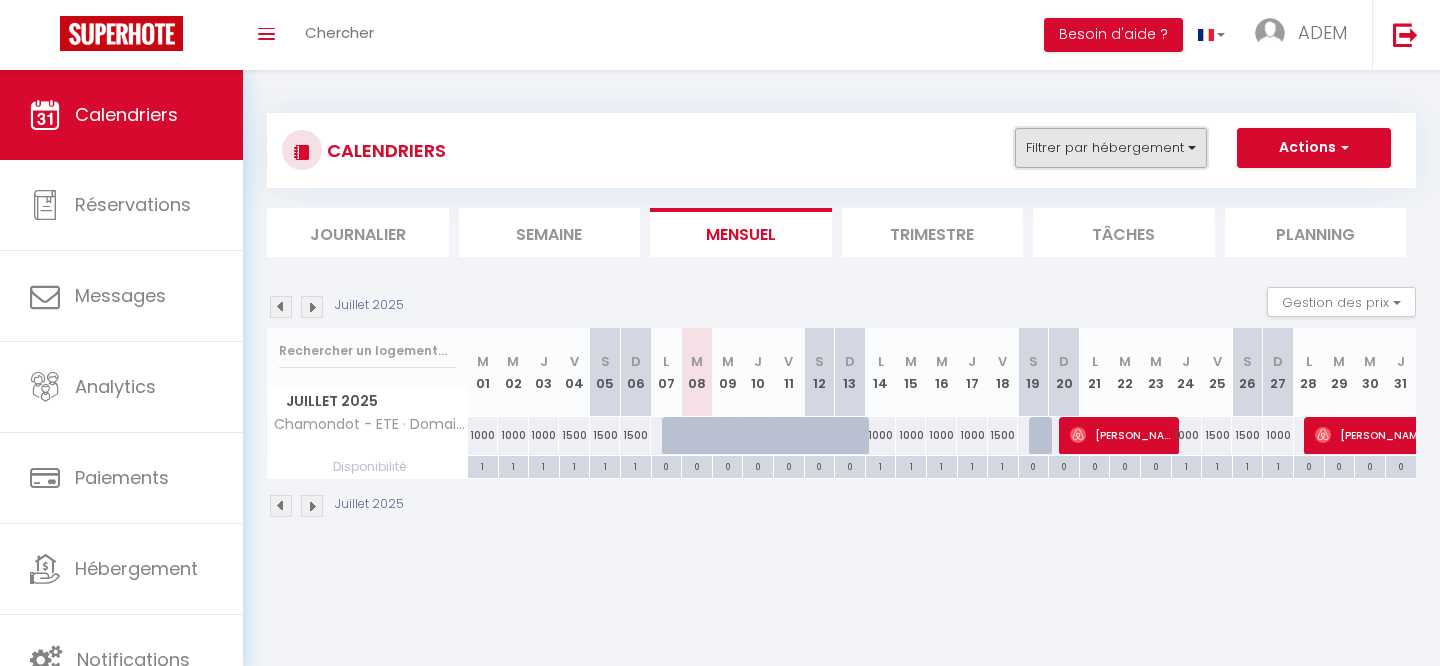 click on "Filtrer par hébergement" at bounding box center (1111, 148) 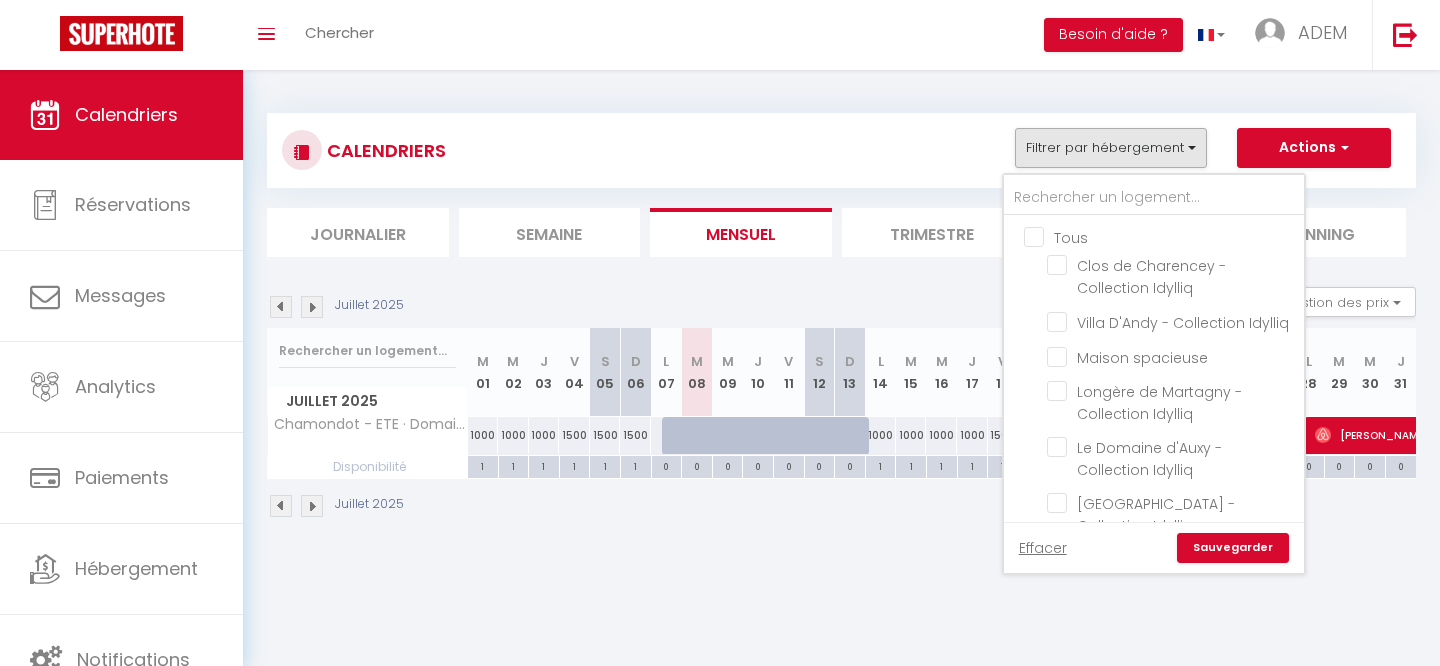 click on "Tous" at bounding box center (1174, 236) 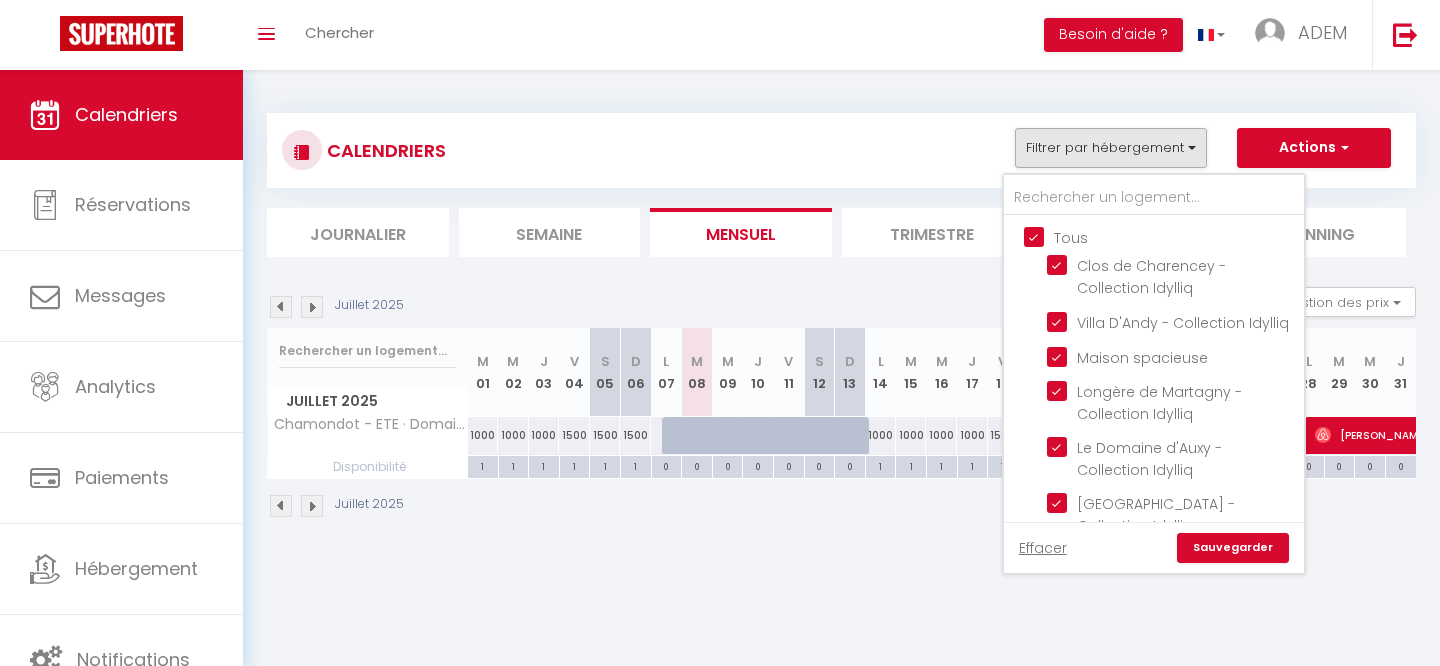 checkbox on "true" 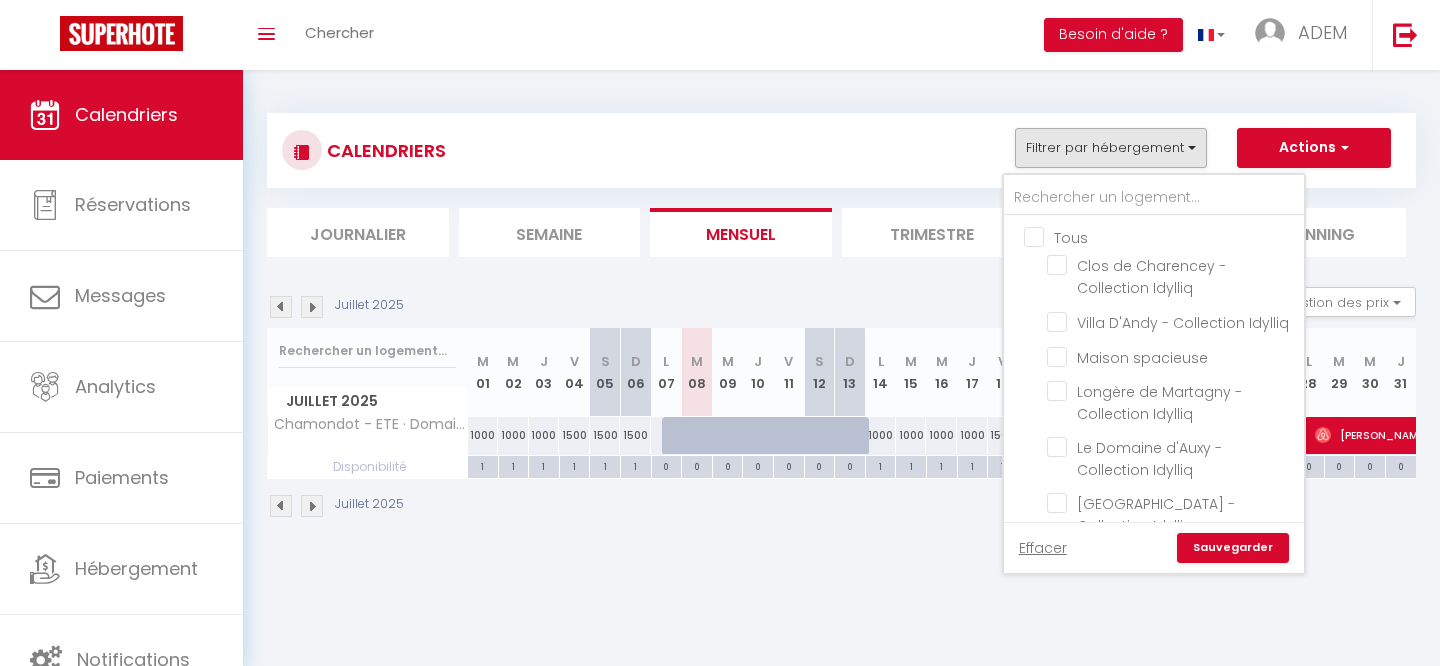 checkbox on "false" 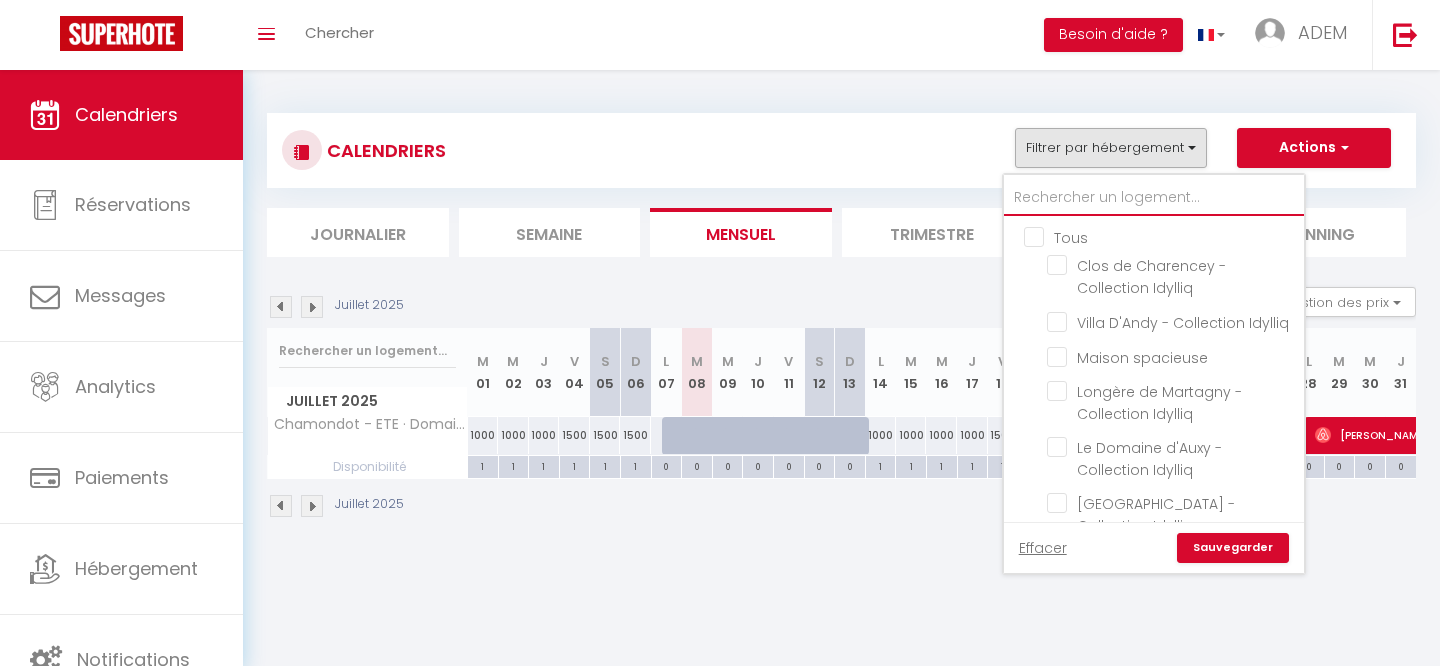 click at bounding box center (1154, 198) 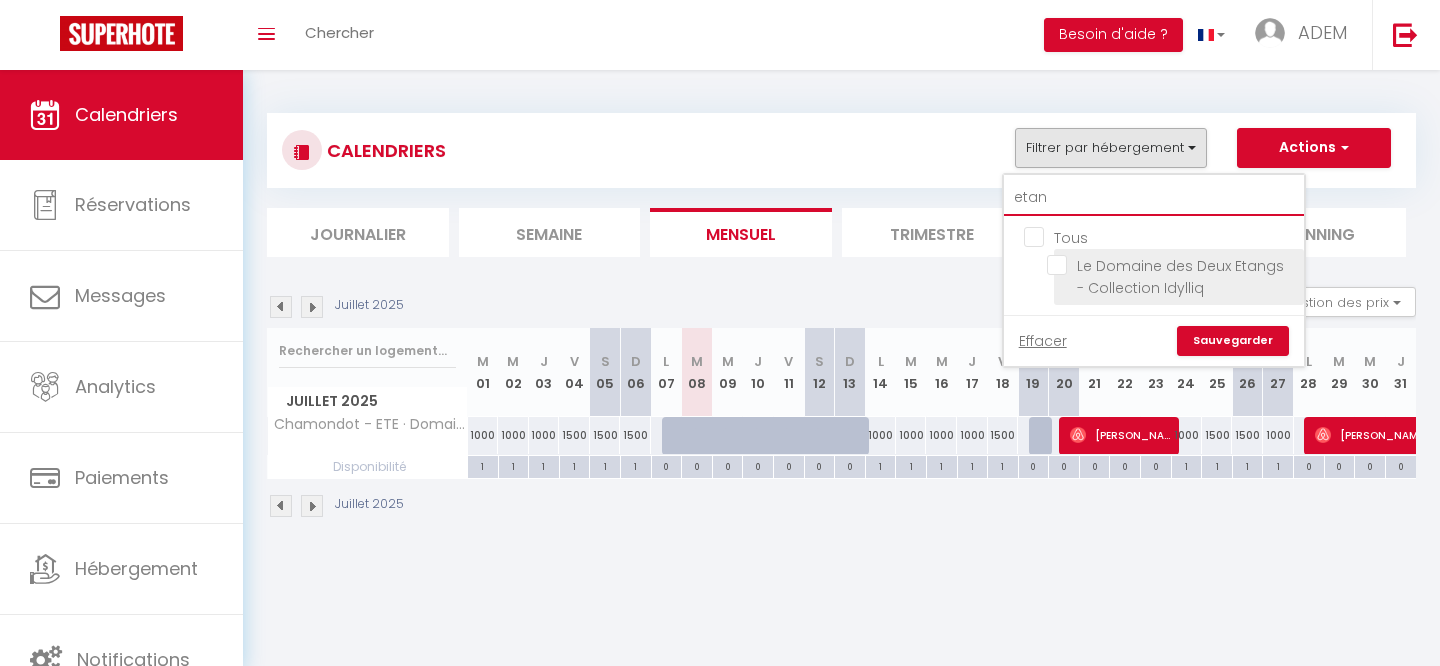type on "etan" 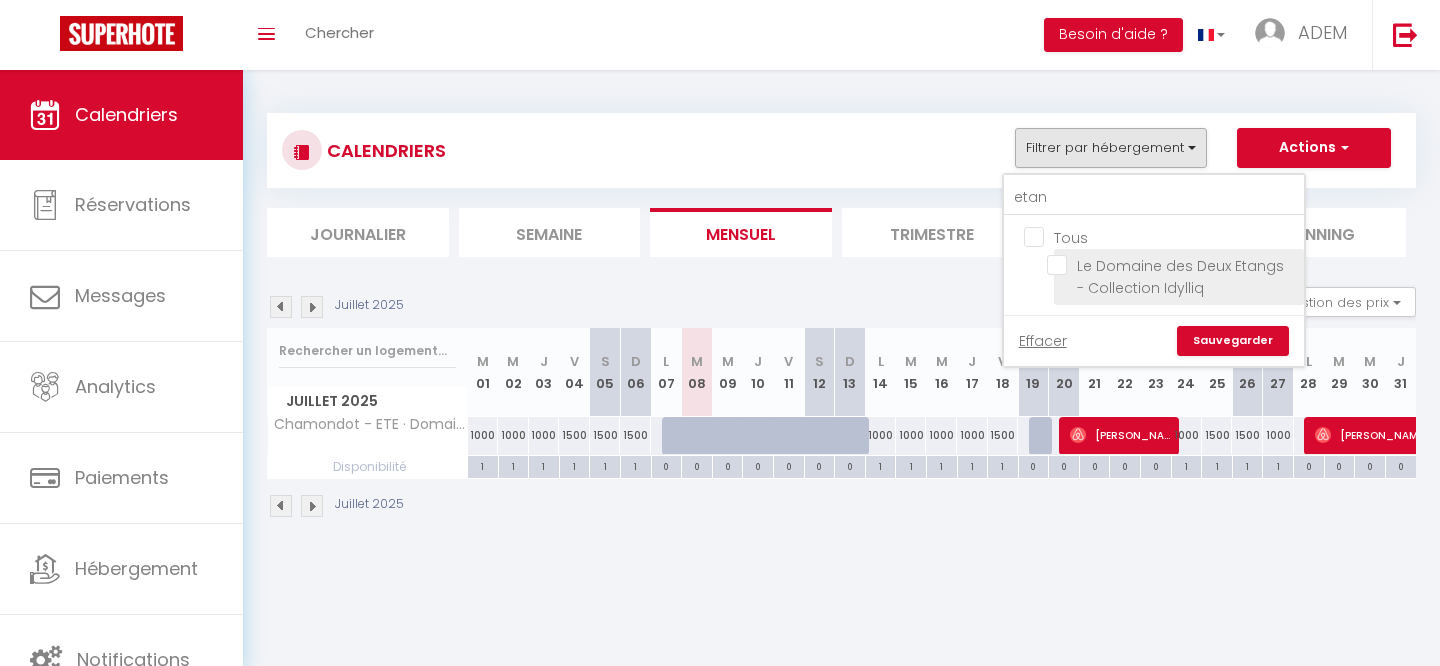click on "Le Domaine des Deux Etangs -  Collection Idylliq" at bounding box center [1172, 265] 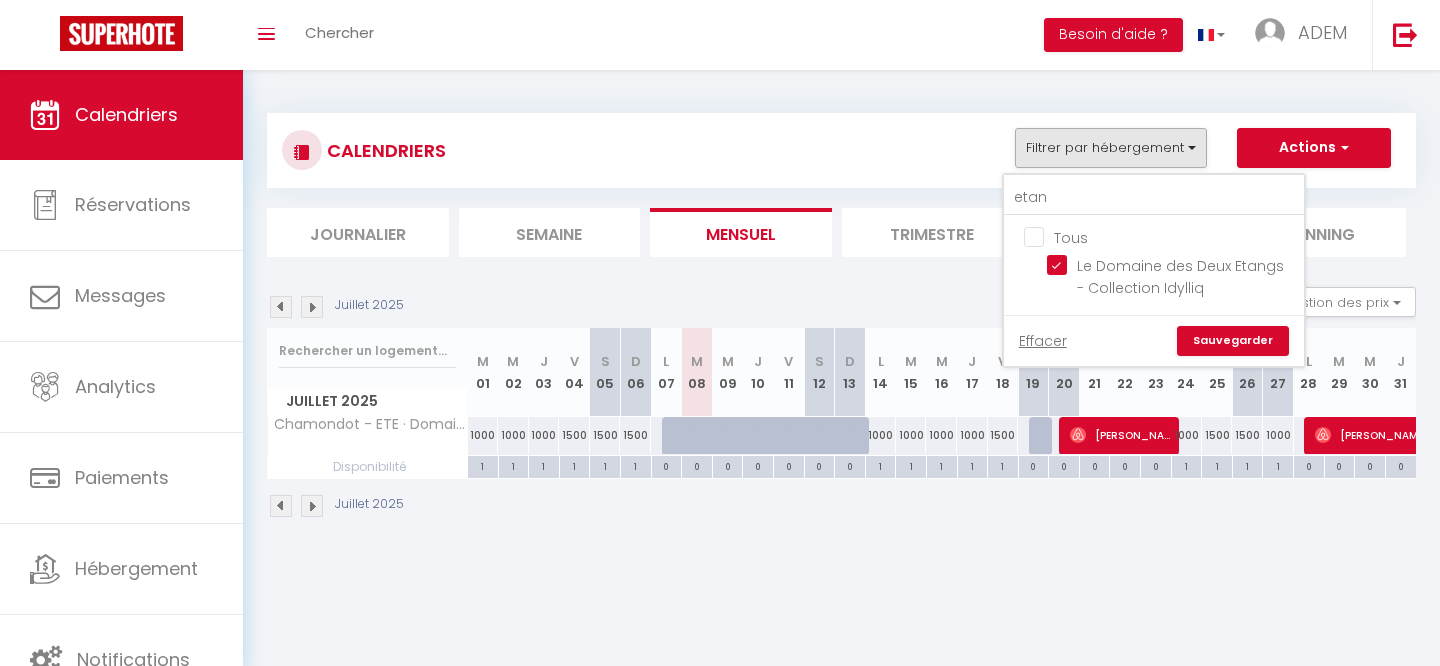 click on "Sauvegarder" at bounding box center (1233, 341) 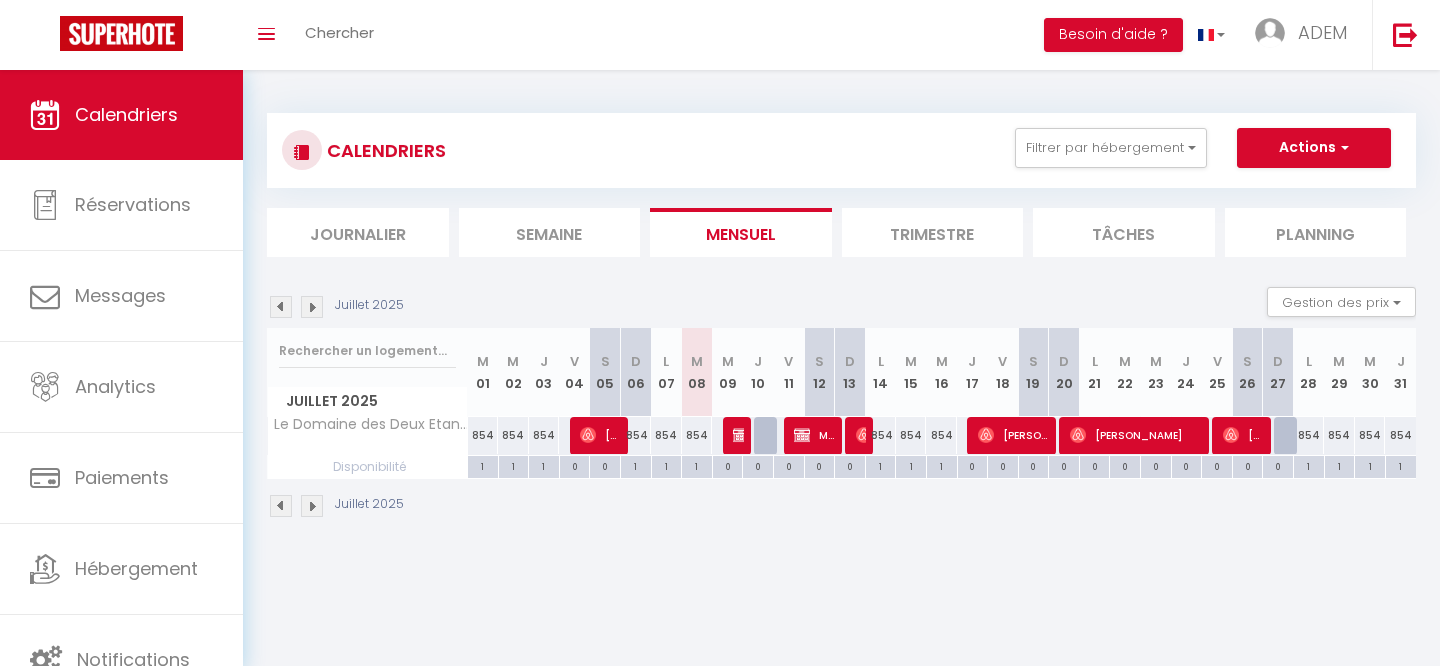 click at bounding box center (738, 436) 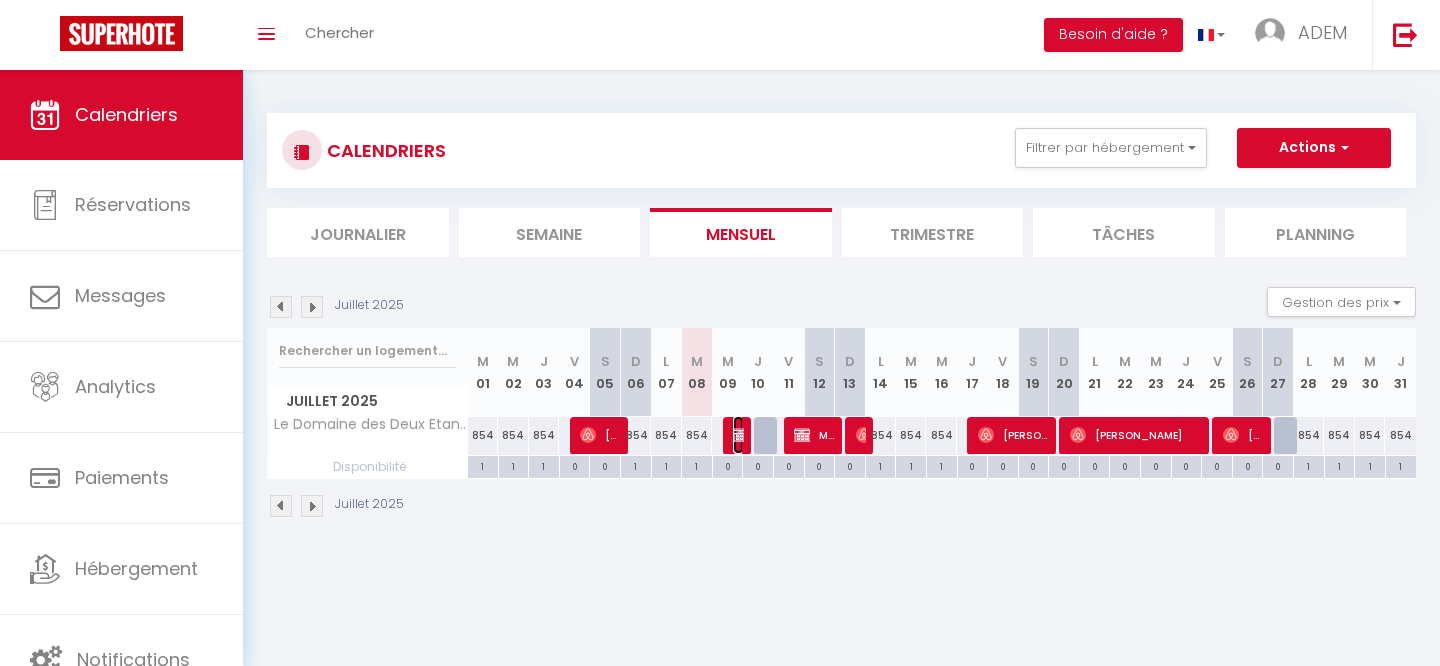 click on "[PERSON_NAME]" at bounding box center (738, 435) 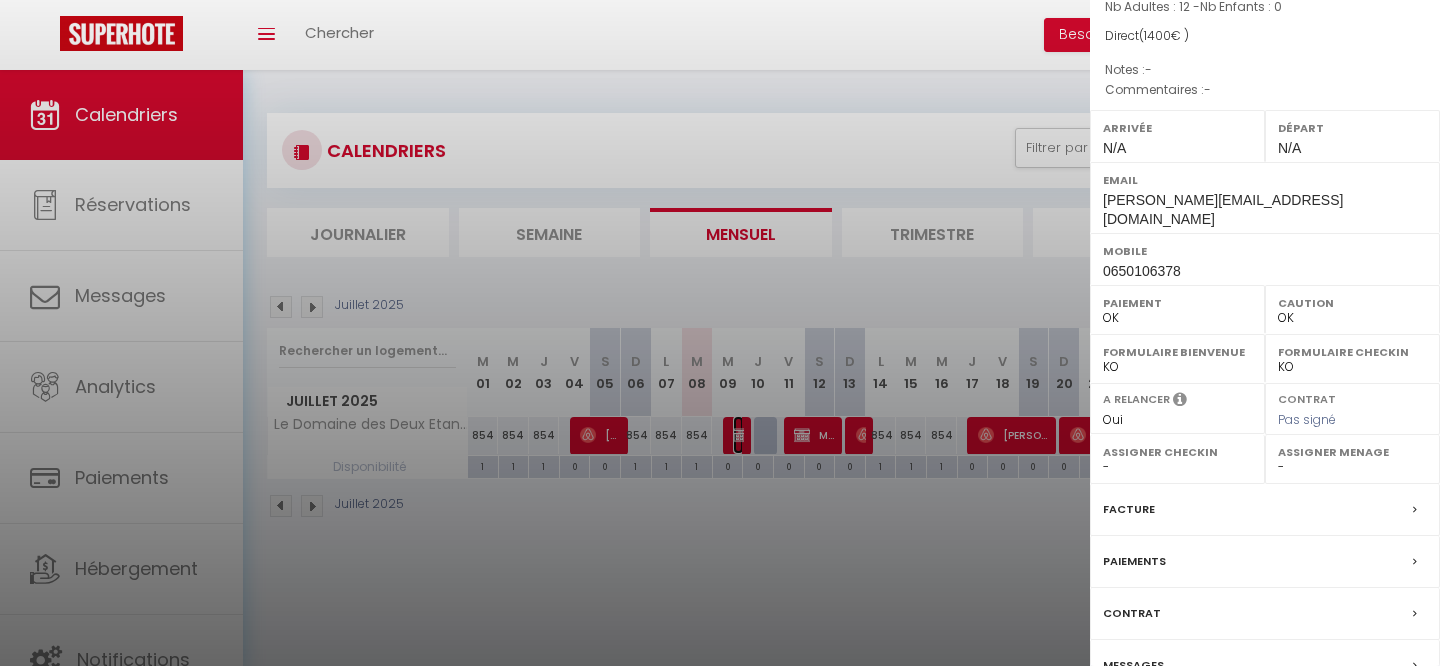 scroll, scrollTop: 286, scrollLeft: 0, axis: vertical 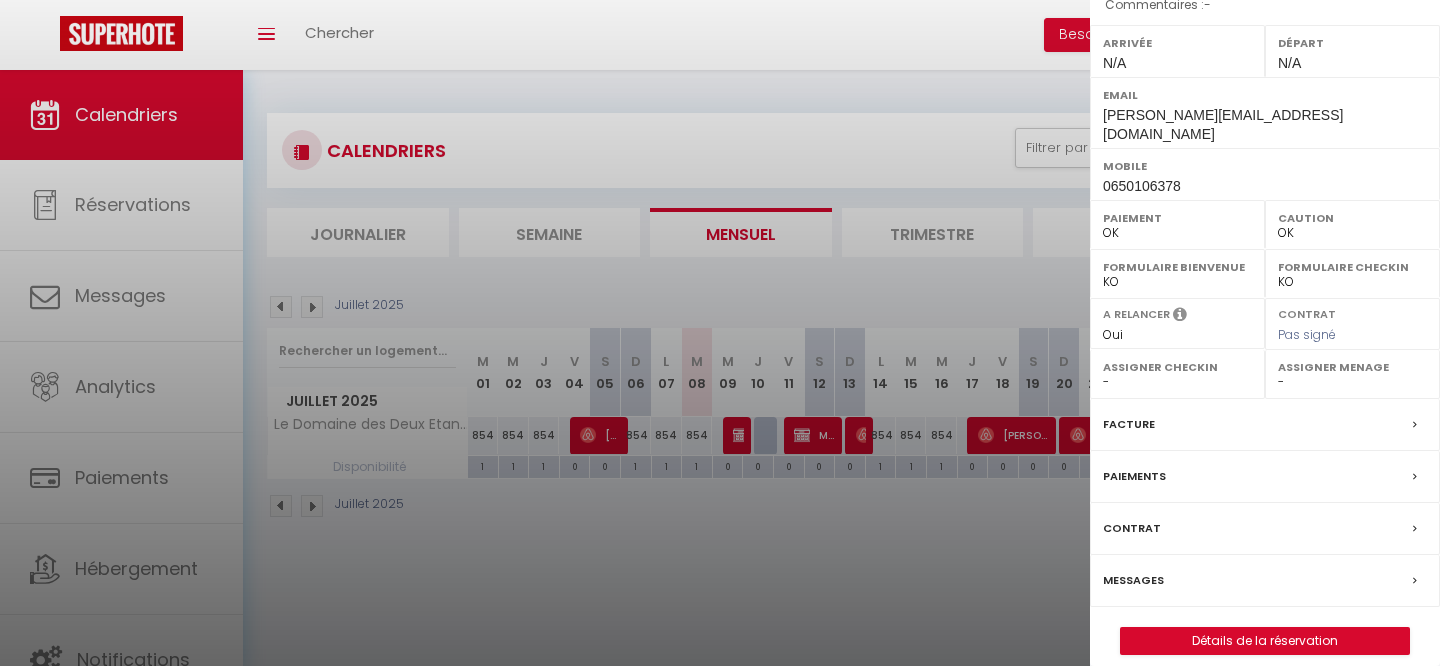 click on "Messages" at bounding box center (1133, 580) 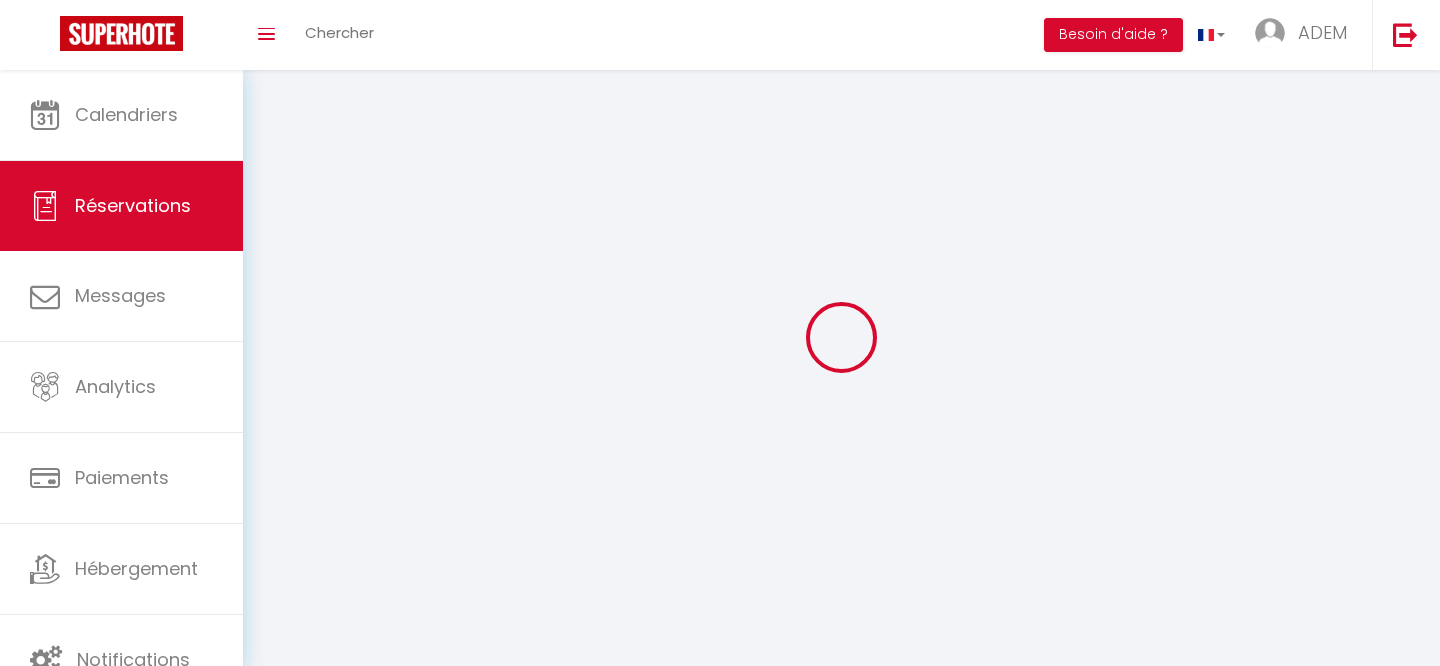 type on "[PERSON_NAME]" 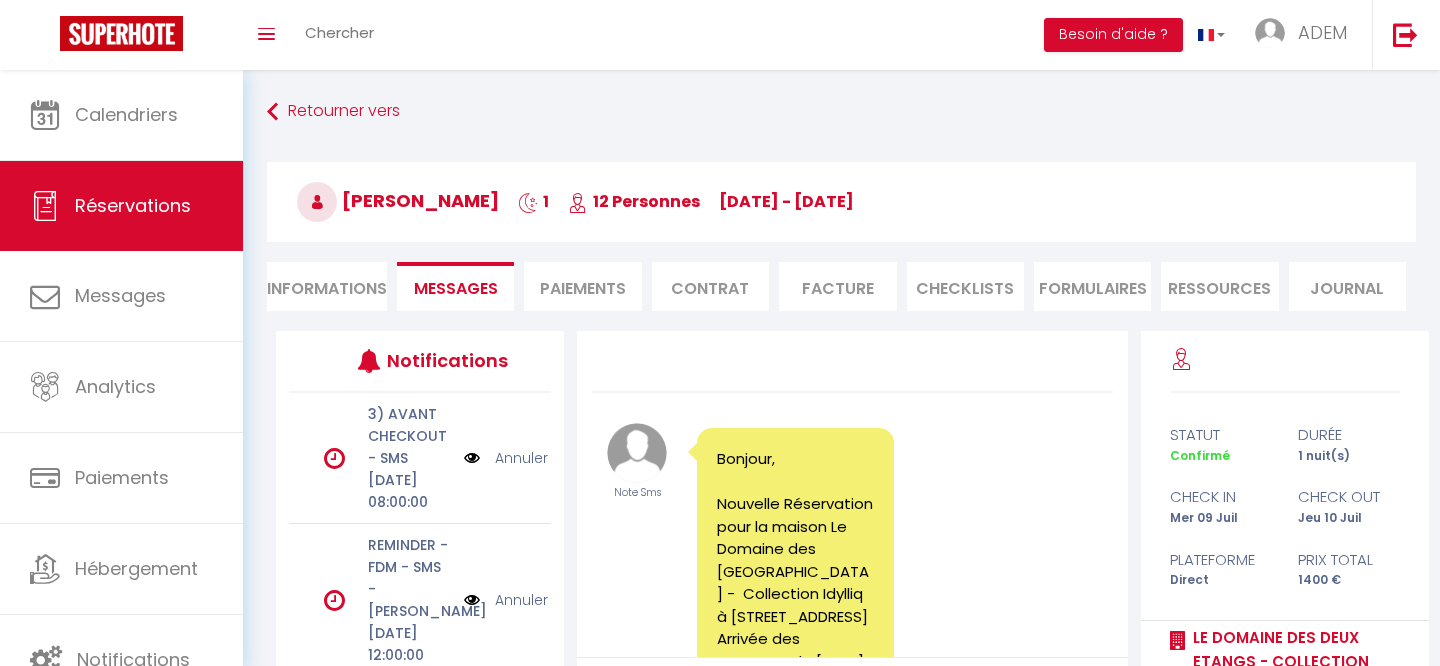 scroll, scrollTop: 8886, scrollLeft: 0, axis: vertical 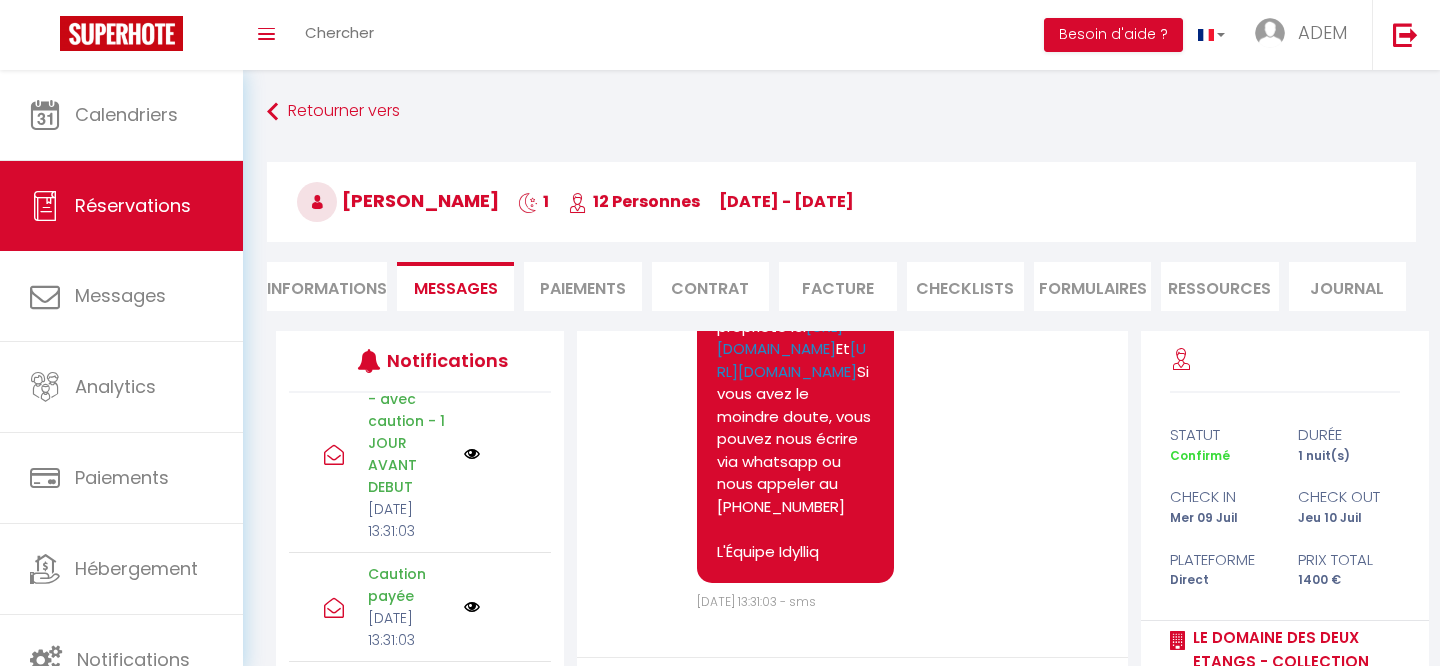 click on "Bonjour [PERSON_NAME],
Votre séjour [PERSON_NAME] débute [DATE], nous avons hâte de vous accueillir !
L'adresse de la maison est : [STREET_ADDRESS]
Suivez ce lien pour arriver à la maison
[URL][DOMAIN_NAME]
Les boites à clés se trouve à droite du portail vous y trouverez un bip pour le portail et les clés des maisons.
- celle du haut est pour La Bergerie, code : 9816
- celle en bas à droite est pour L'Atelier, code : 2827
Vous pouvez consulter le livret d'accueil de la propriété ici  [URL][DOMAIN_NAME]
Et
[URL][DOMAIN_NAME]" at bounding box center [795, 80] 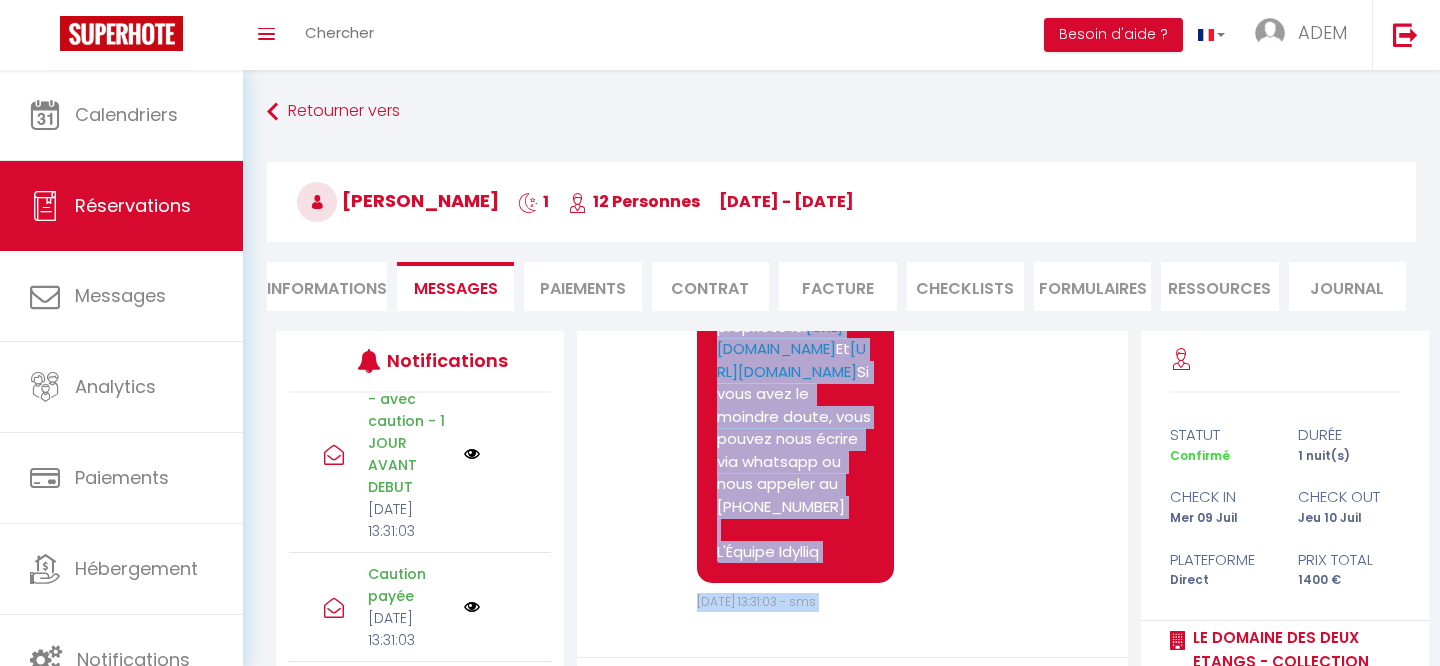 scroll, scrollTop: 8886, scrollLeft: 0, axis: vertical 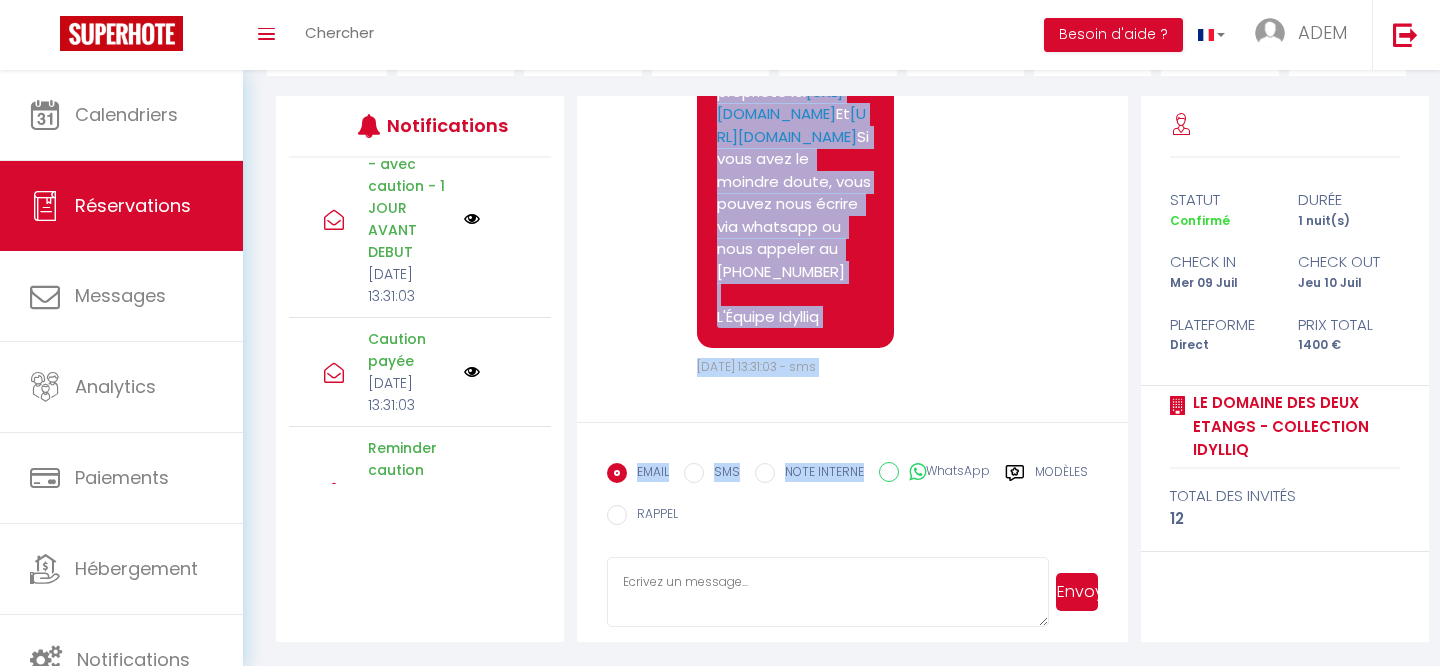 drag, startPoint x: 719, startPoint y: 403, endPoint x: 826, endPoint y: 314, distance: 139.17615 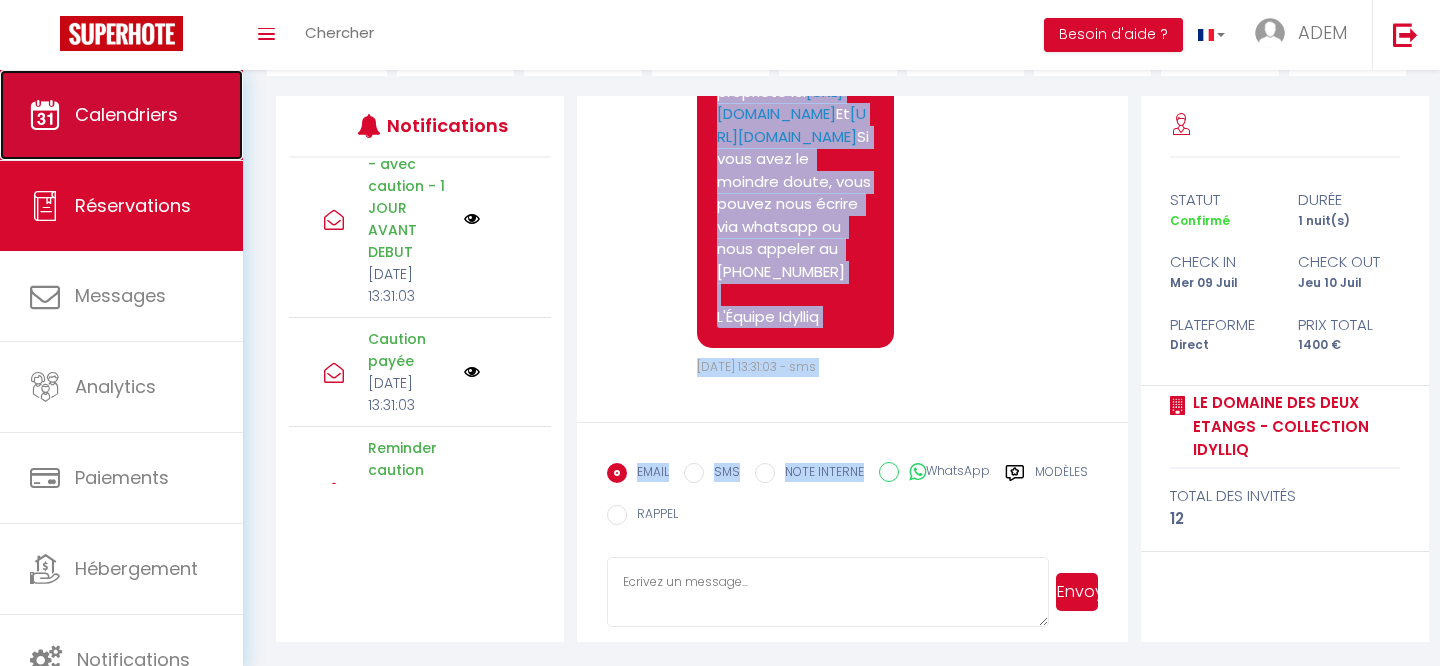 click on "Calendriers" at bounding box center (126, 114) 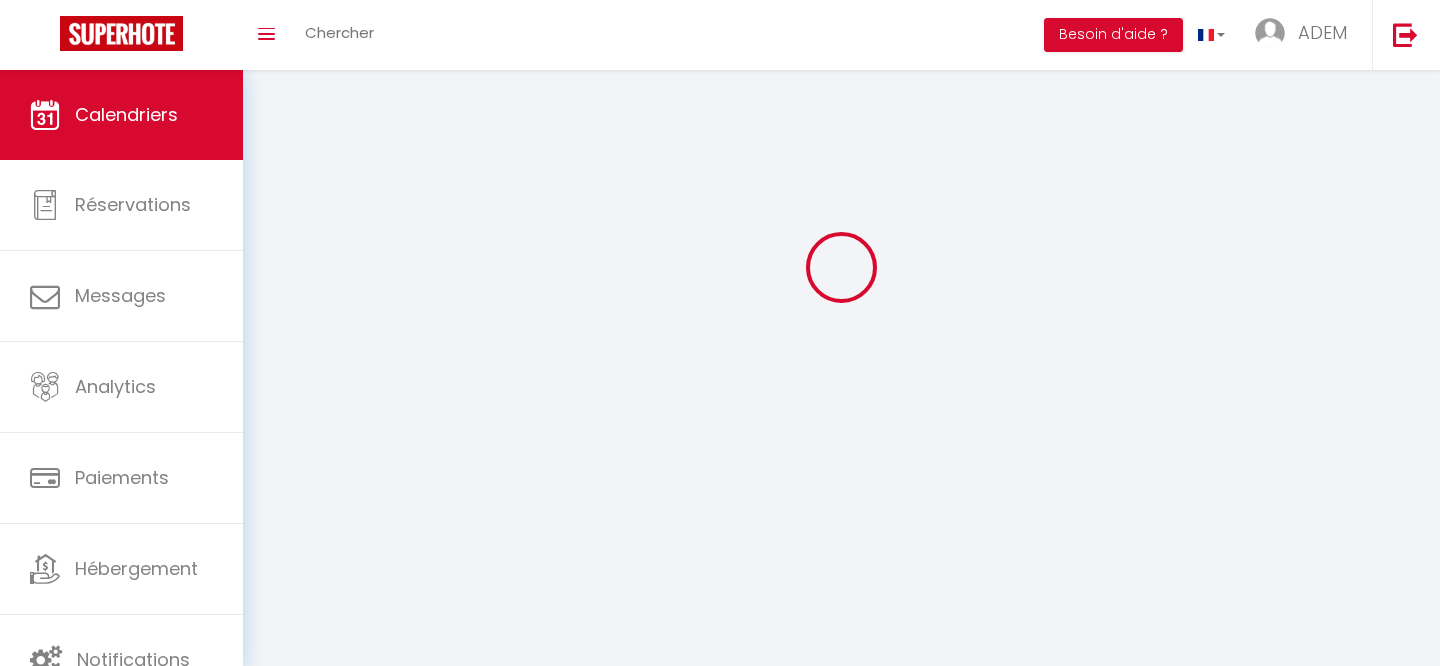scroll, scrollTop: 0, scrollLeft: 0, axis: both 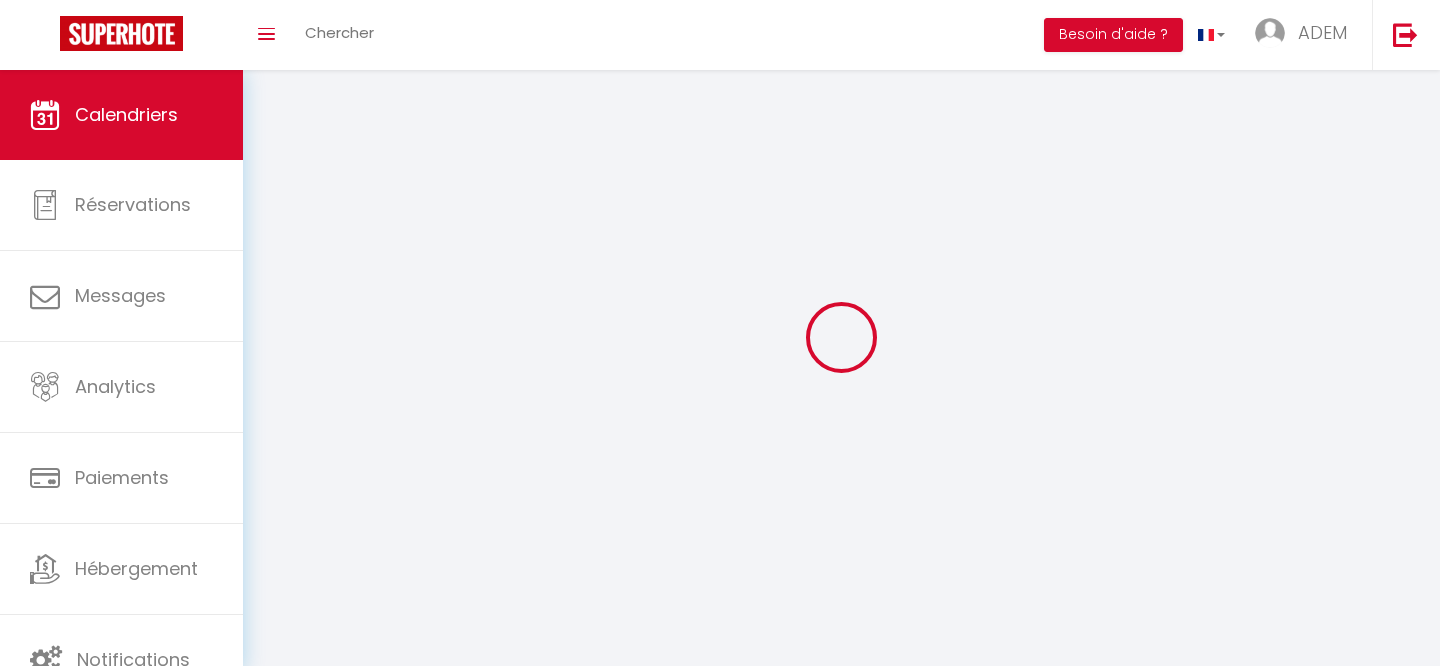 select 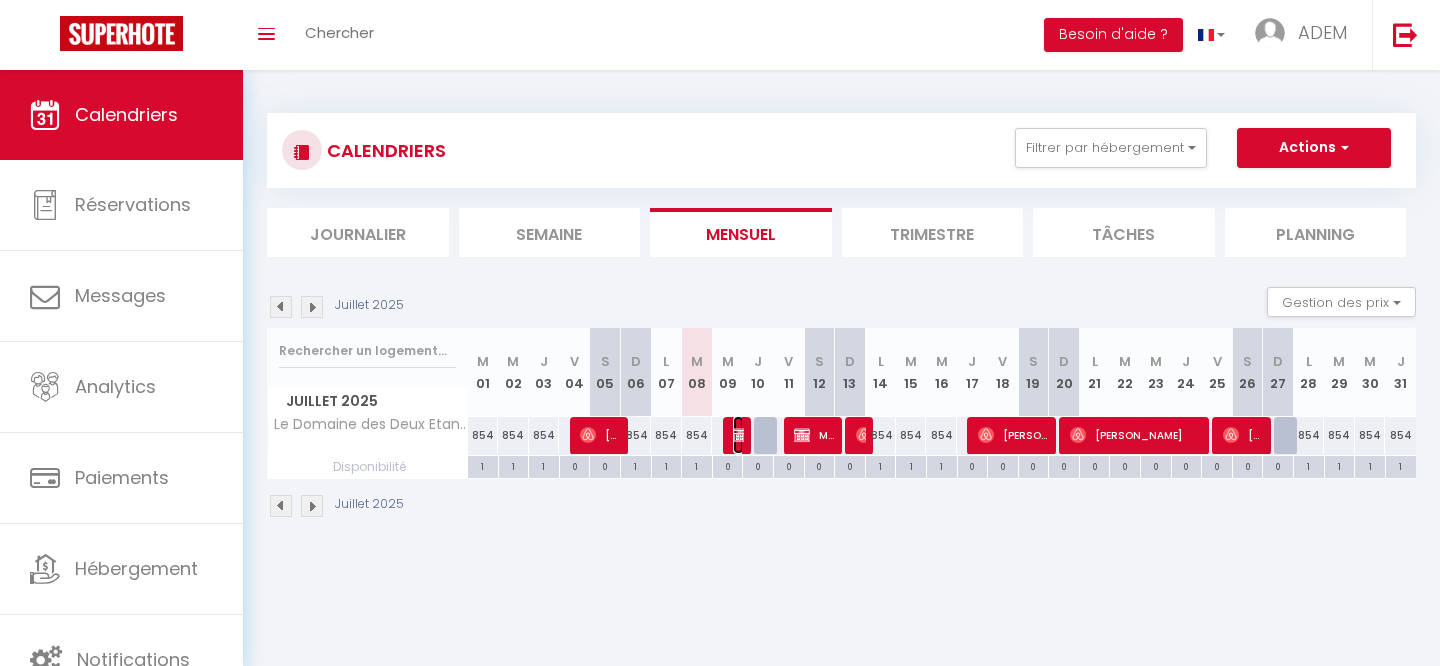 click at bounding box center (741, 435) 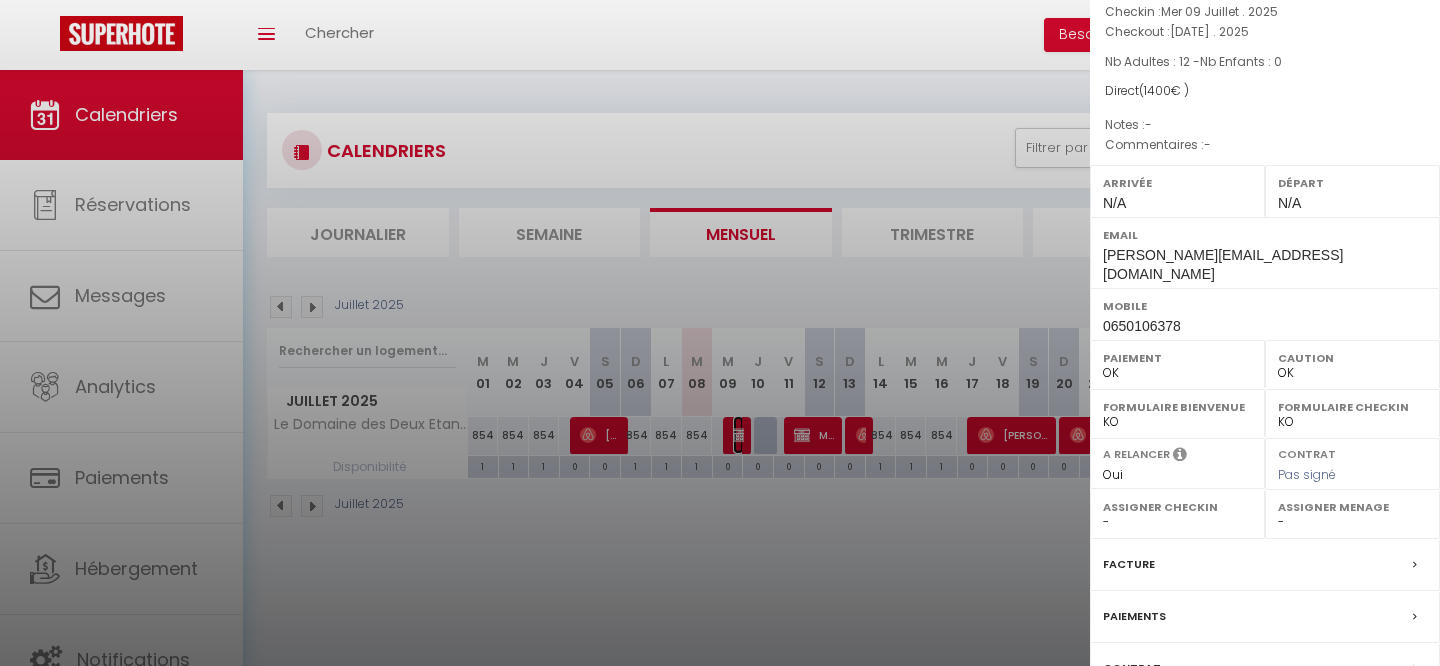 scroll, scrollTop: 0, scrollLeft: 0, axis: both 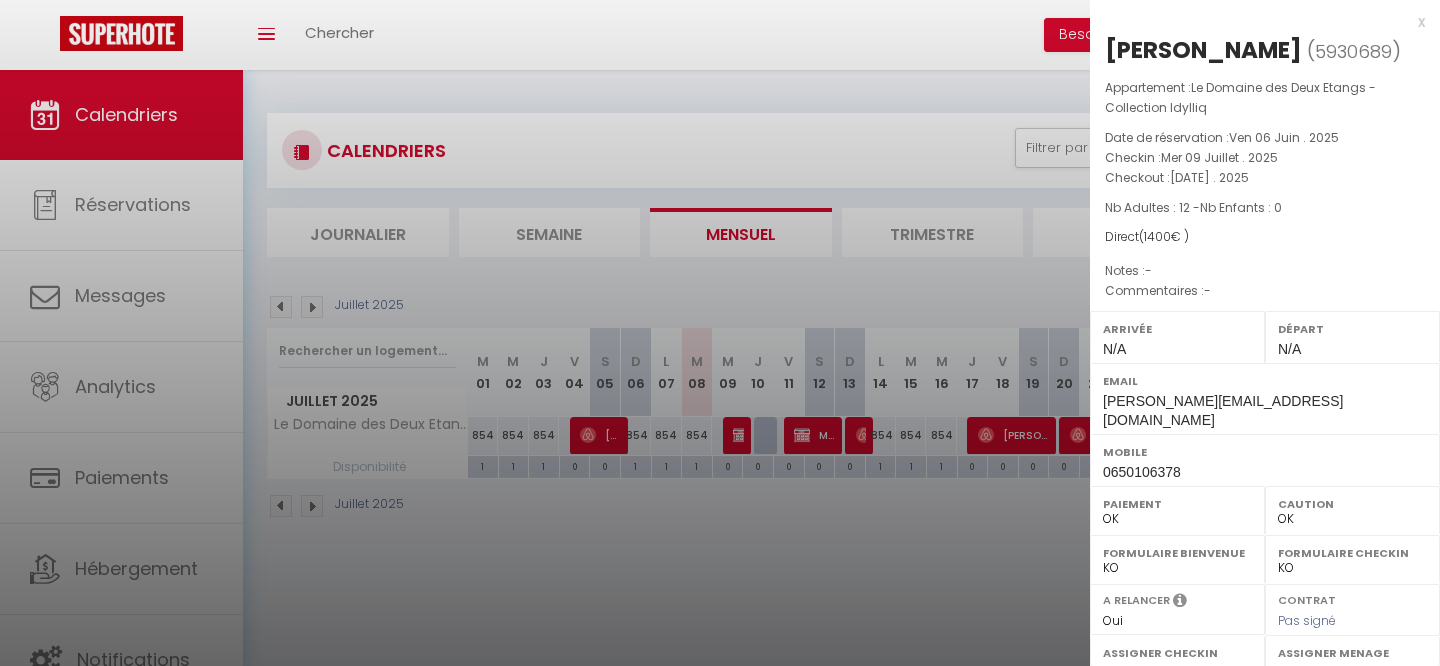 click on "x" at bounding box center [1257, 22] 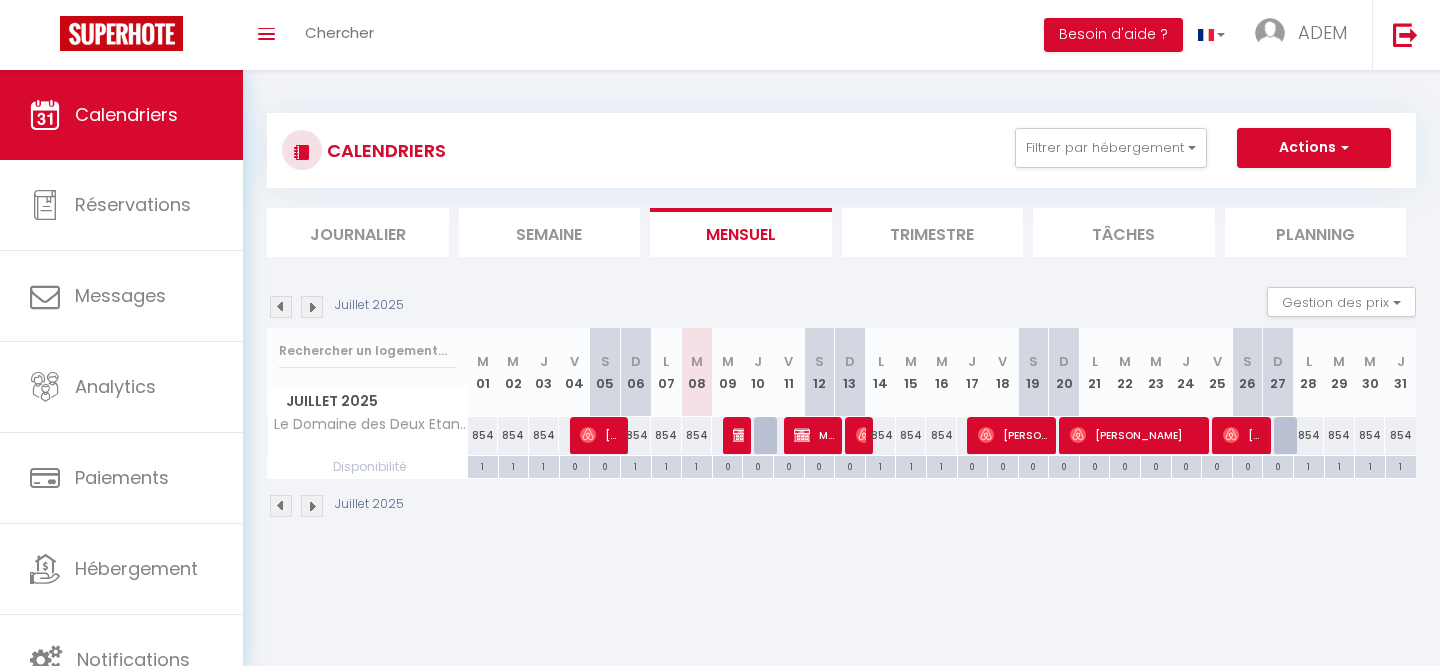 click at bounding box center (312, 506) 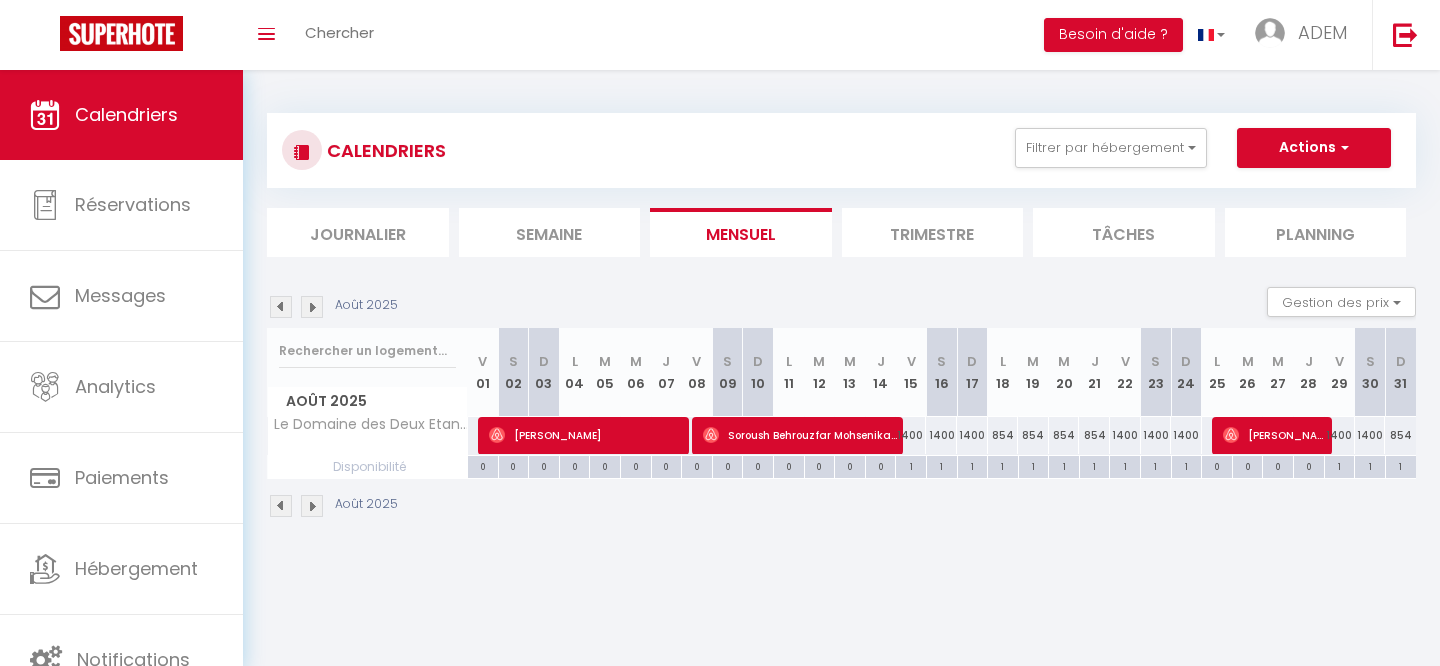 click on "Août 2025" at bounding box center (335, 506) 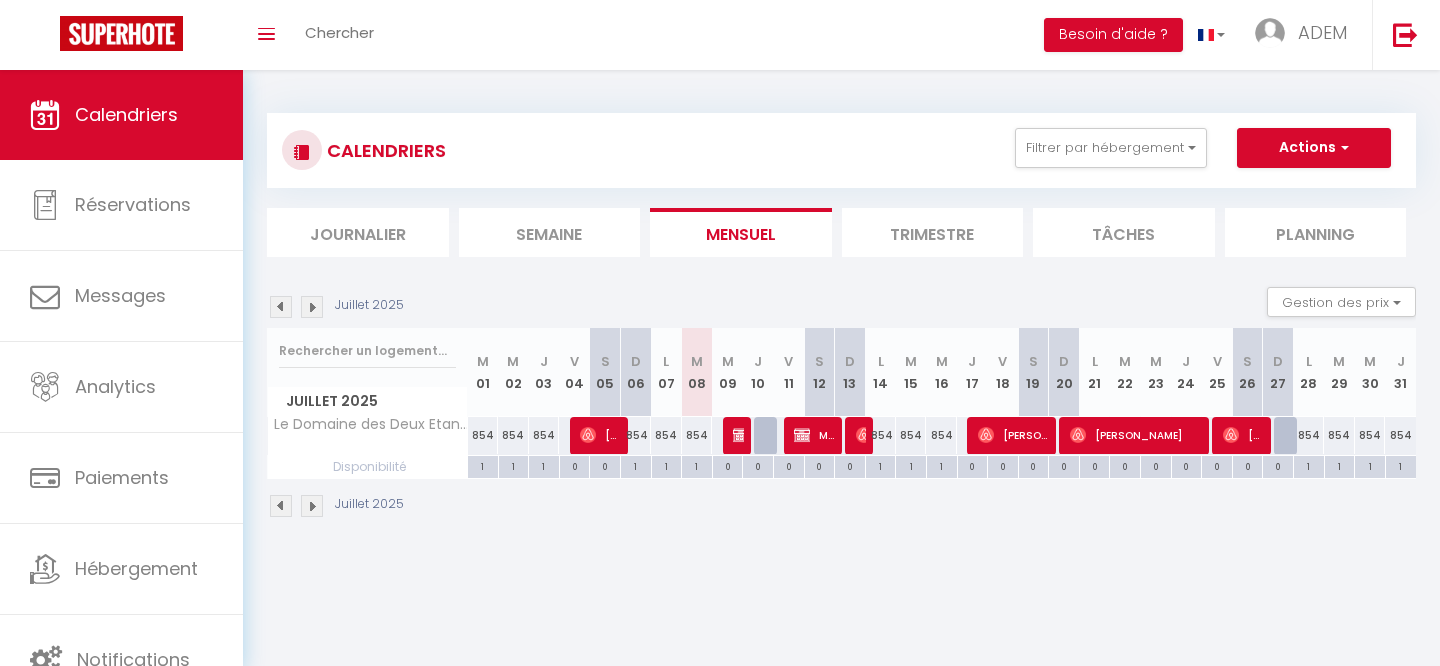 click at bounding box center [312, 506] 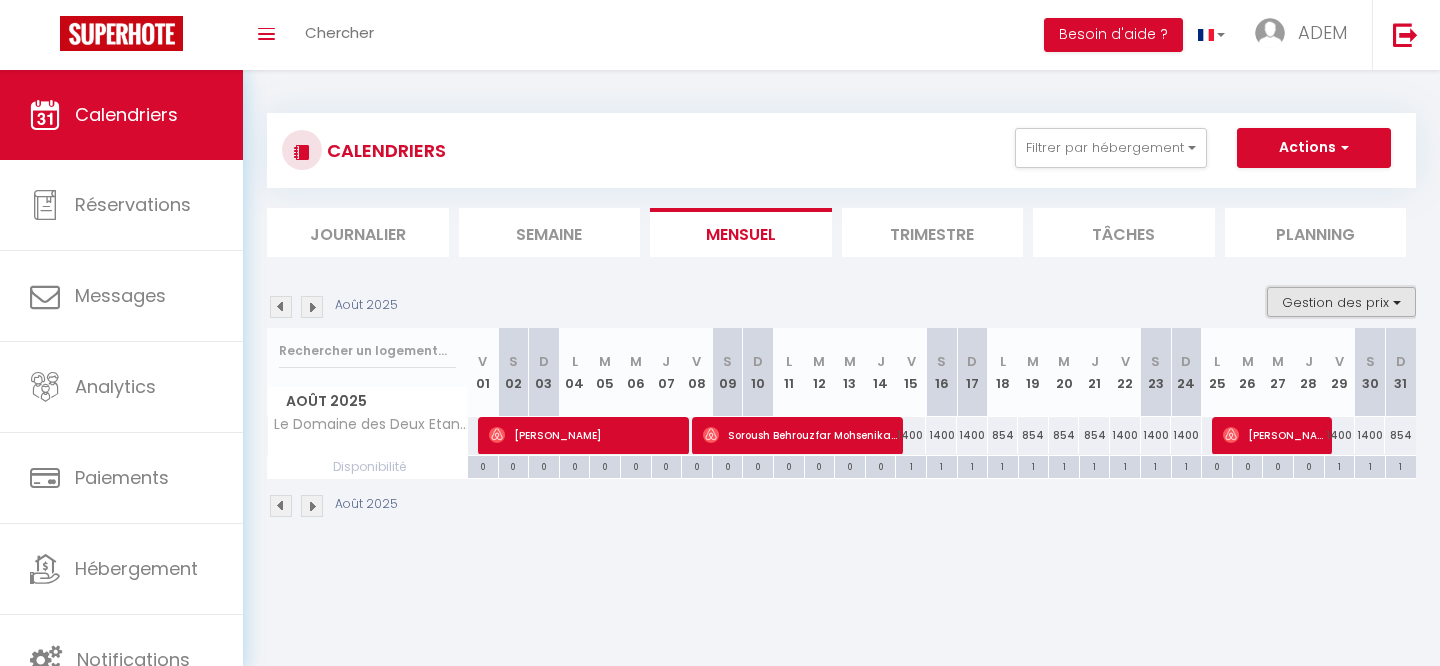 click on "Gestion des prix" at bounding box center (1341, 302) 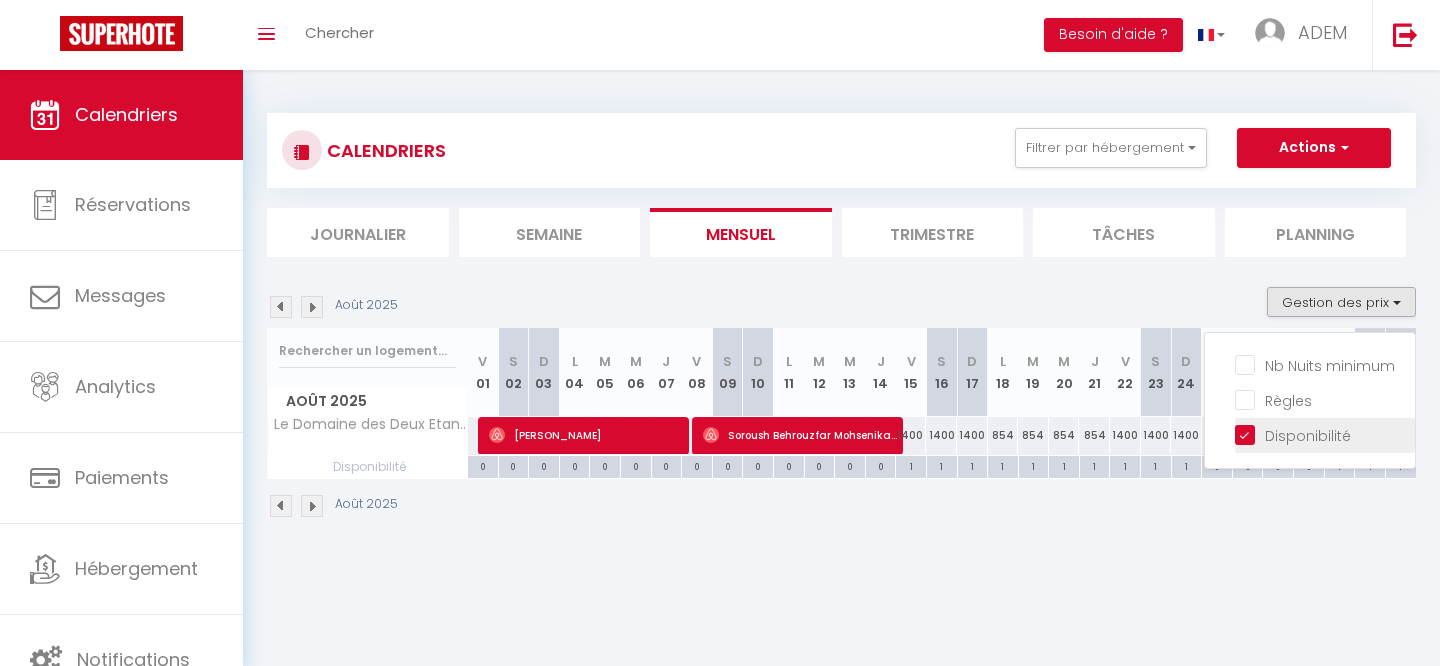 click on "Disponibilité" at bounding box center [1325, 434] 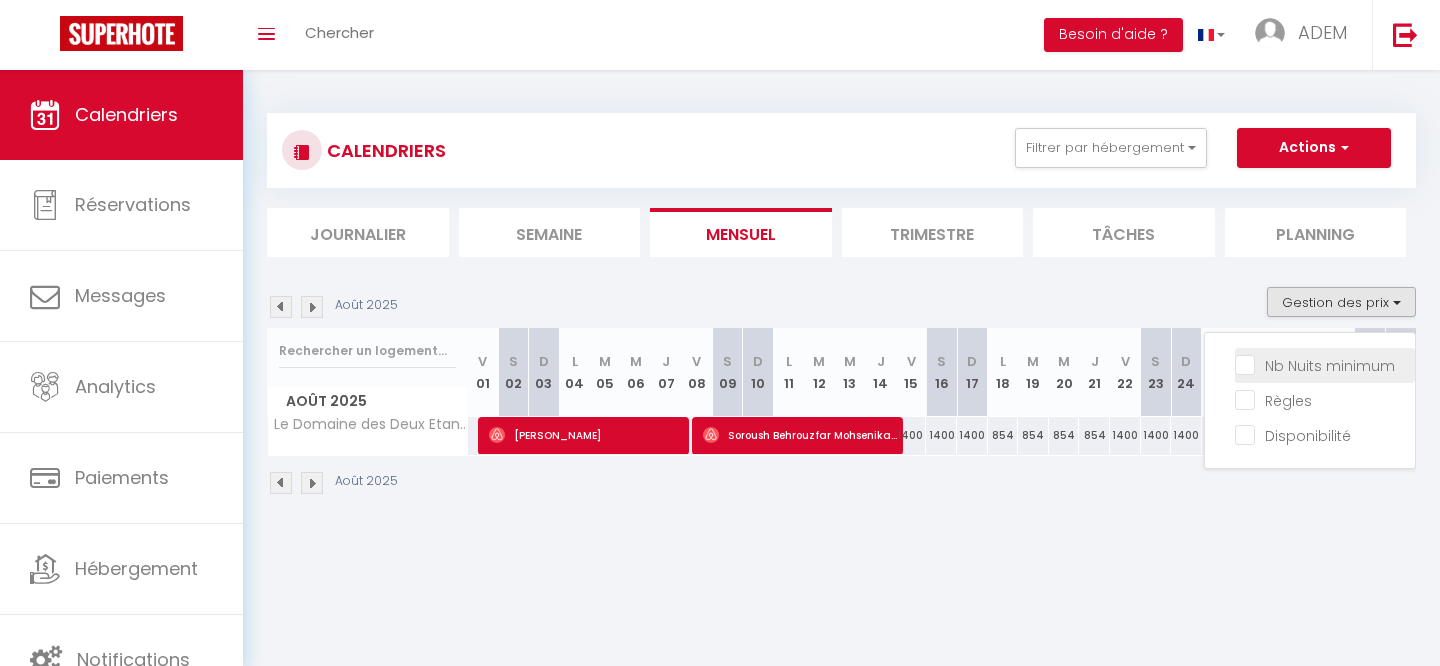 click on "Nb Nuits minimum" at bounding box center (1325, 364) 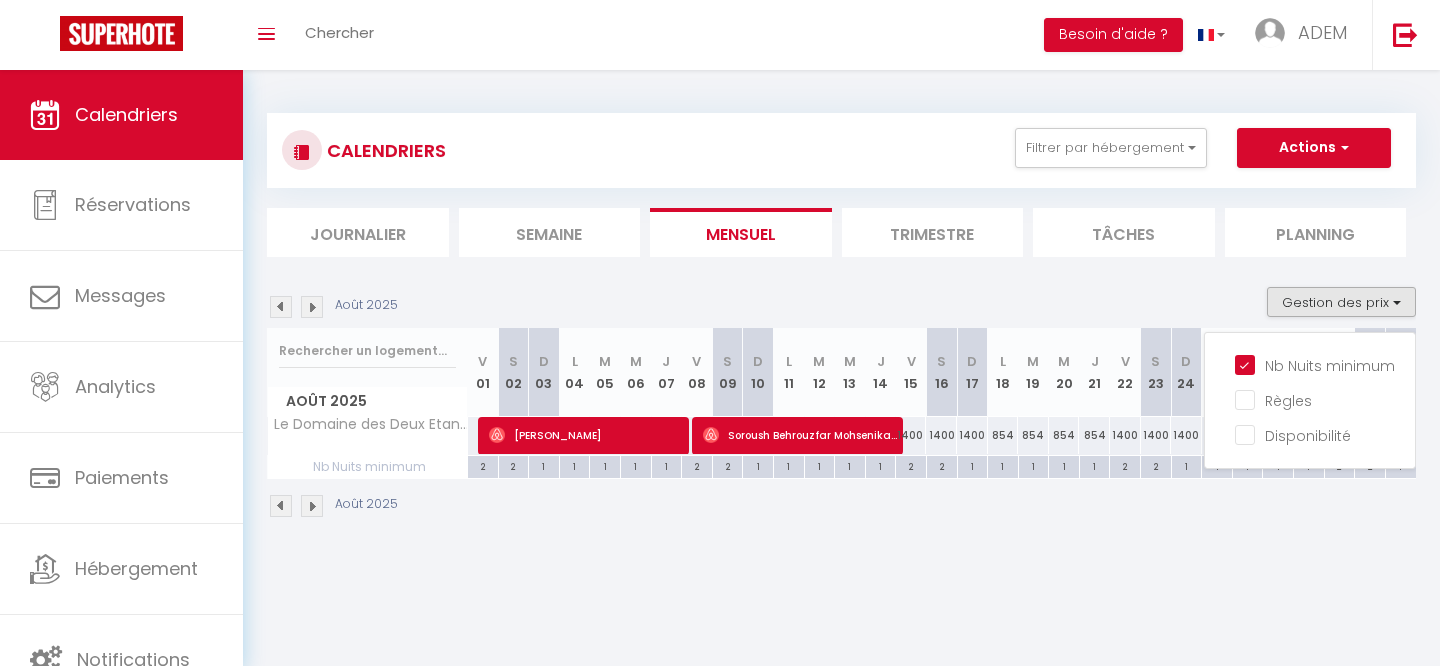 click on "Coaching SuperHote ce soir à 18h00, pour participer:  [URL][DOMAIN_NAME][SECURITY_DATA]   ×     Toggle navigation       Toggle Search     Toggle menubar     Chercher   BUTTON
Besoin d'aide ?
ADEM   Paramètres        Équipe     Résultat de la recherche   Aucun résultat     Calendriers     Réservations     Messages     Analytics      Paiements     Hébergement     Notifications                 Résultat de la recherche   Id   Appart   Voyageur    Checkin   Checkout   Nuits   Pers.   Plateforme   Statut     Résultat de la recherche   Aucun résultat           CALENDRIERS
Filtrer par hébergement
Tous       Clos de Charencey - Collection Idylliq     Villa D'Andy - Collection Idylliq     Maison spacieuse     [GEOGRAPHIC_DATA] - Collection Idylliq     [GEOGRAPHIC_DATA] Idylliq     [GEOGRAPHIC_DATA] - Collection Idylliq" at bounding box center (720, 403) 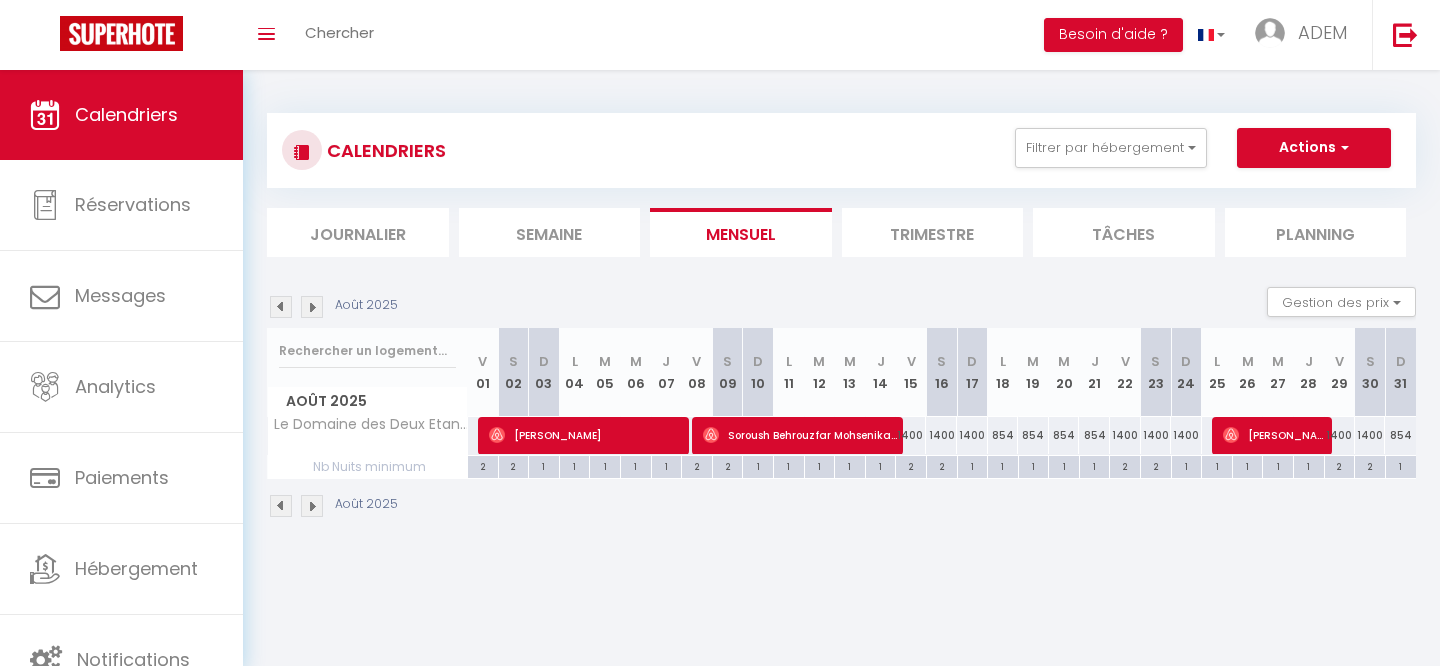 click on "1400" at bounding box center (911, 435) 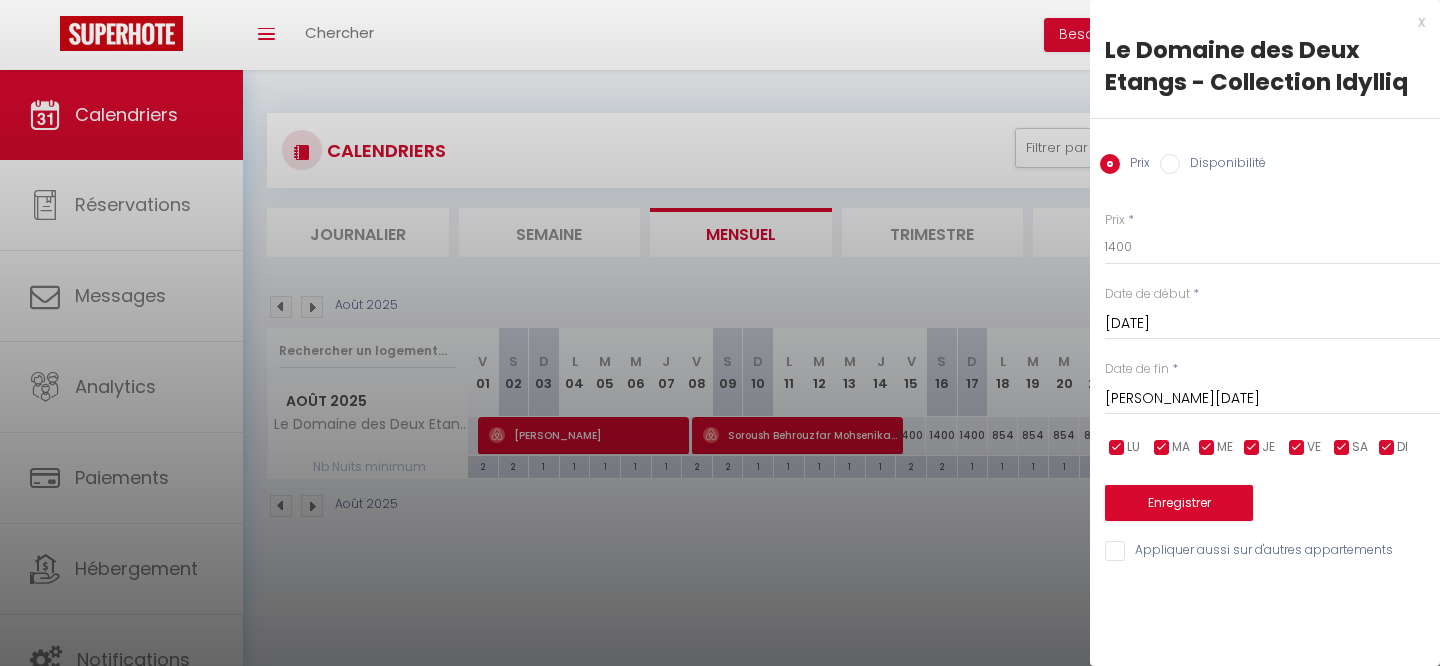 click at bounding box center [720, 333] 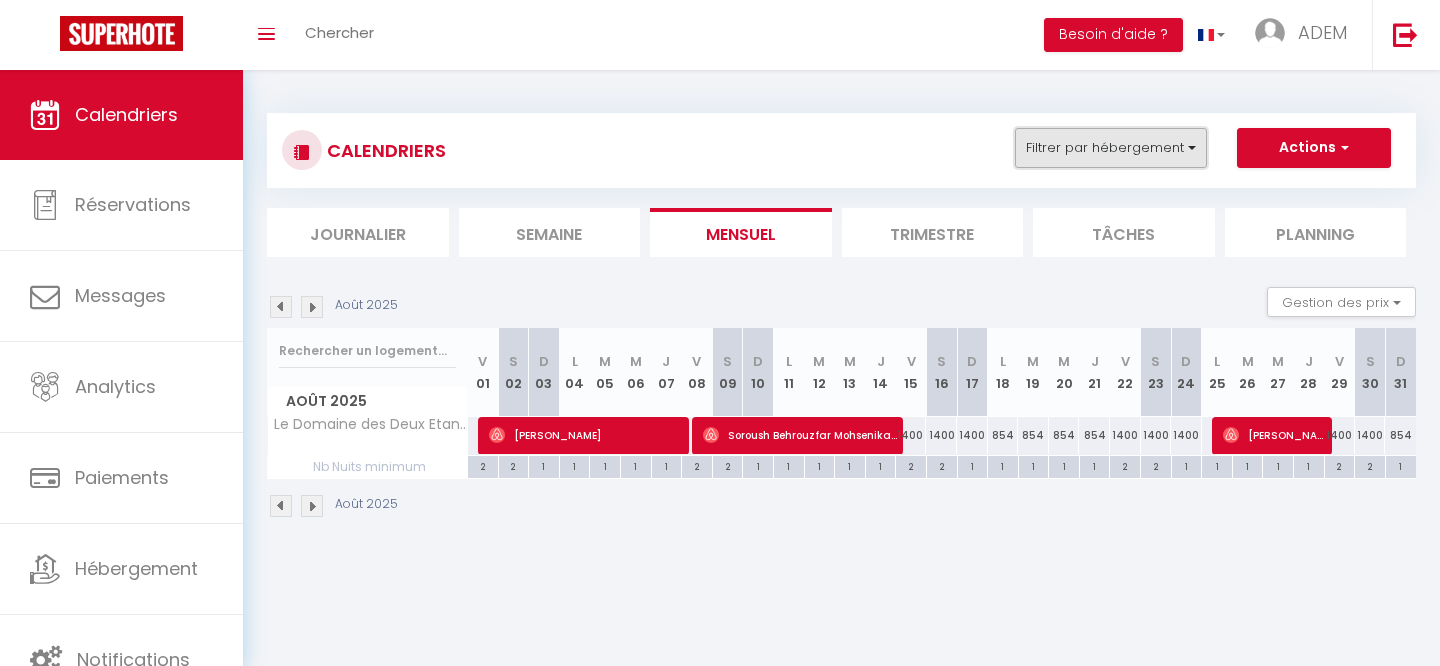 click on "Filtrer par hébergement" at bounding box center (1111, 148) 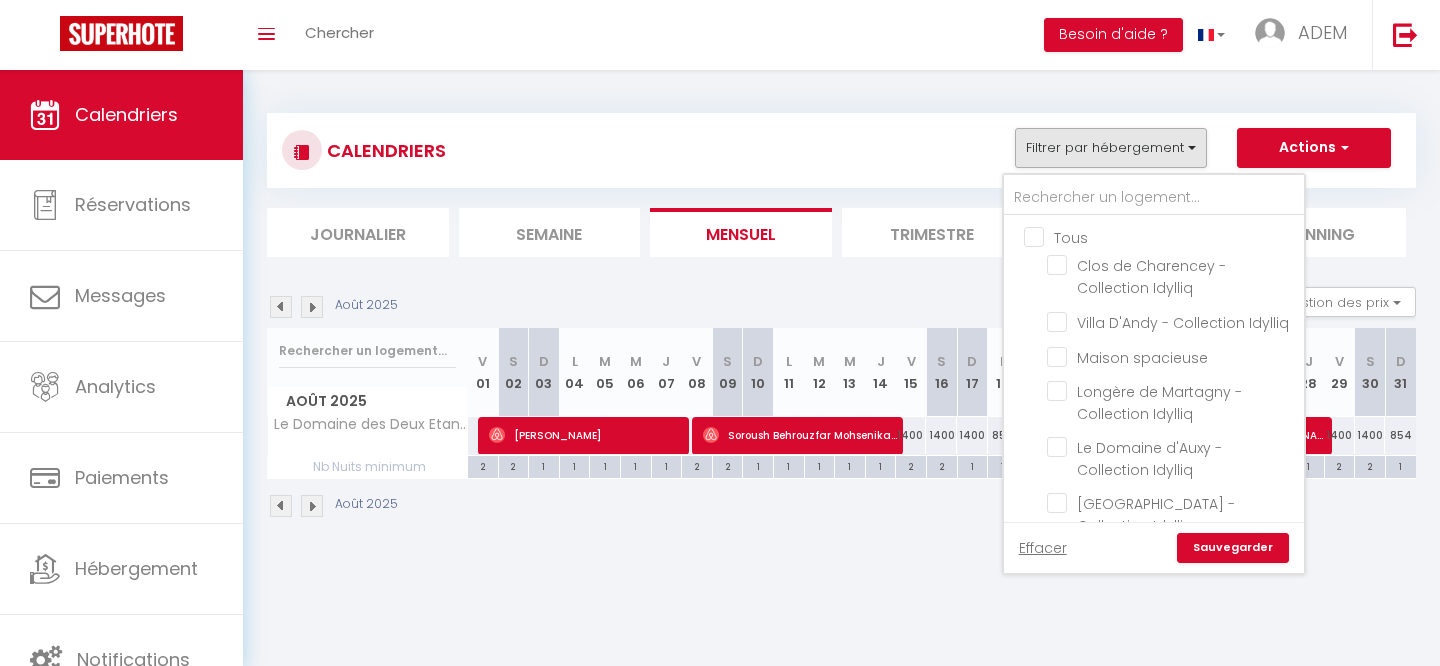 click on "Tous" at bounding box center (1174, 236) 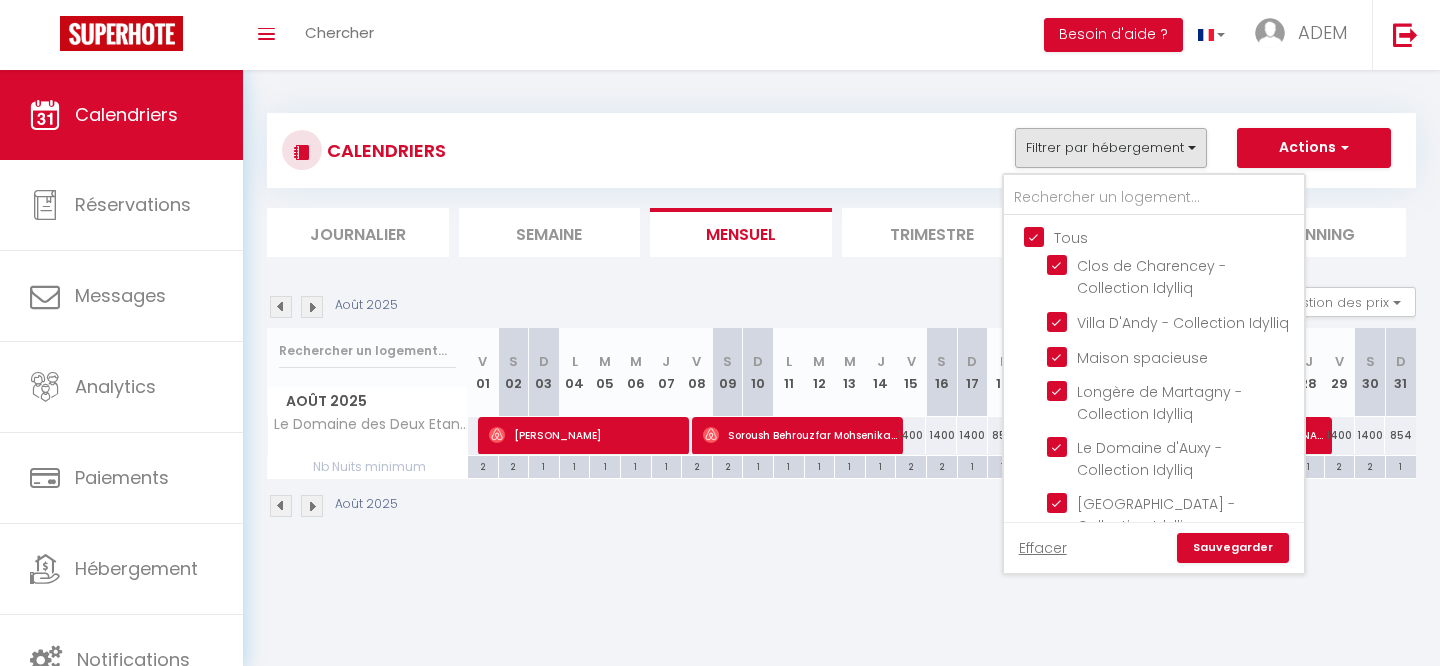 checkbox on "true" 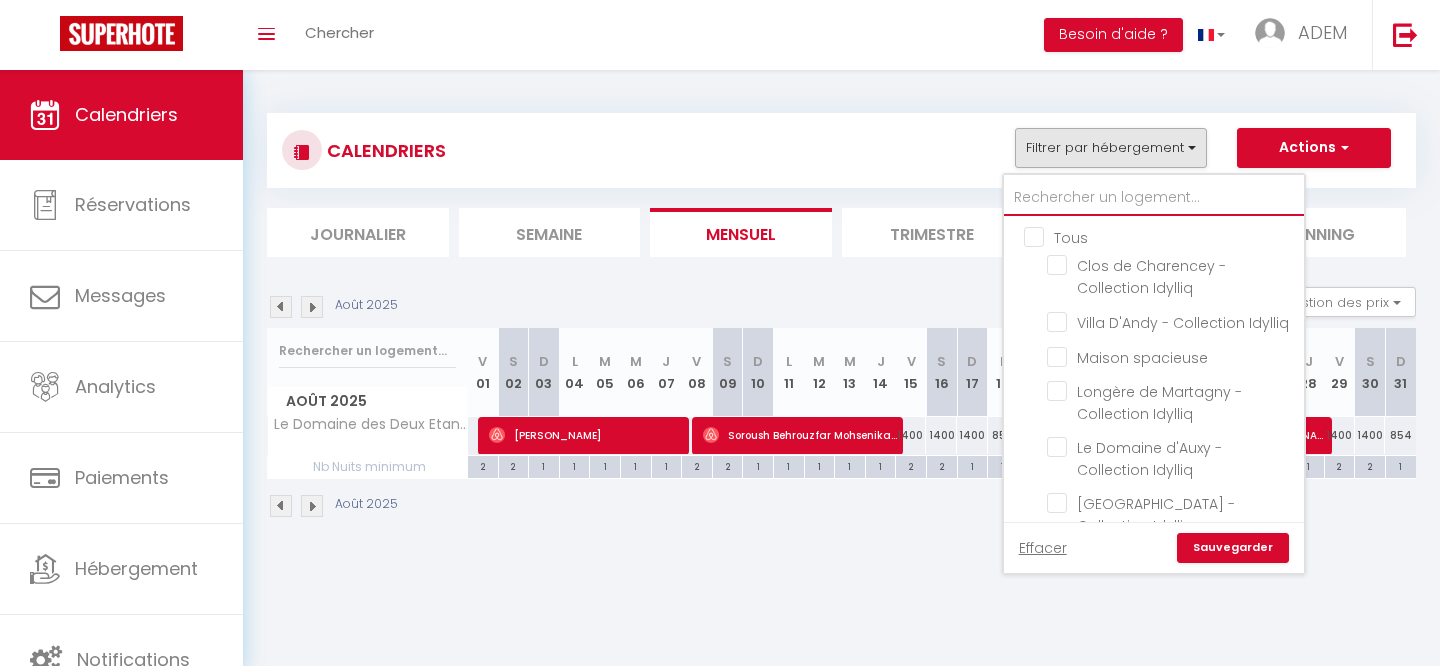 click at bounding box center [1154, 198] 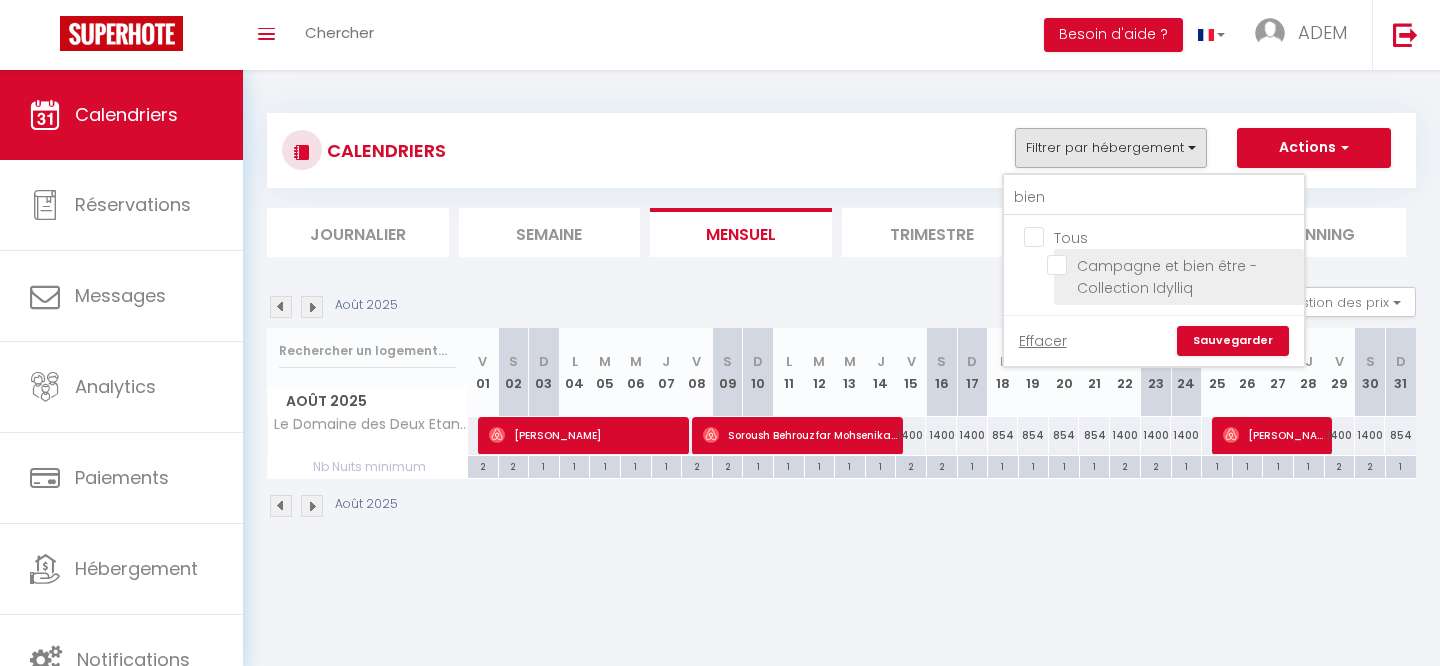 click on "Campagne et bien être - Collection Idylliq" at bounding box center [1172, 265] 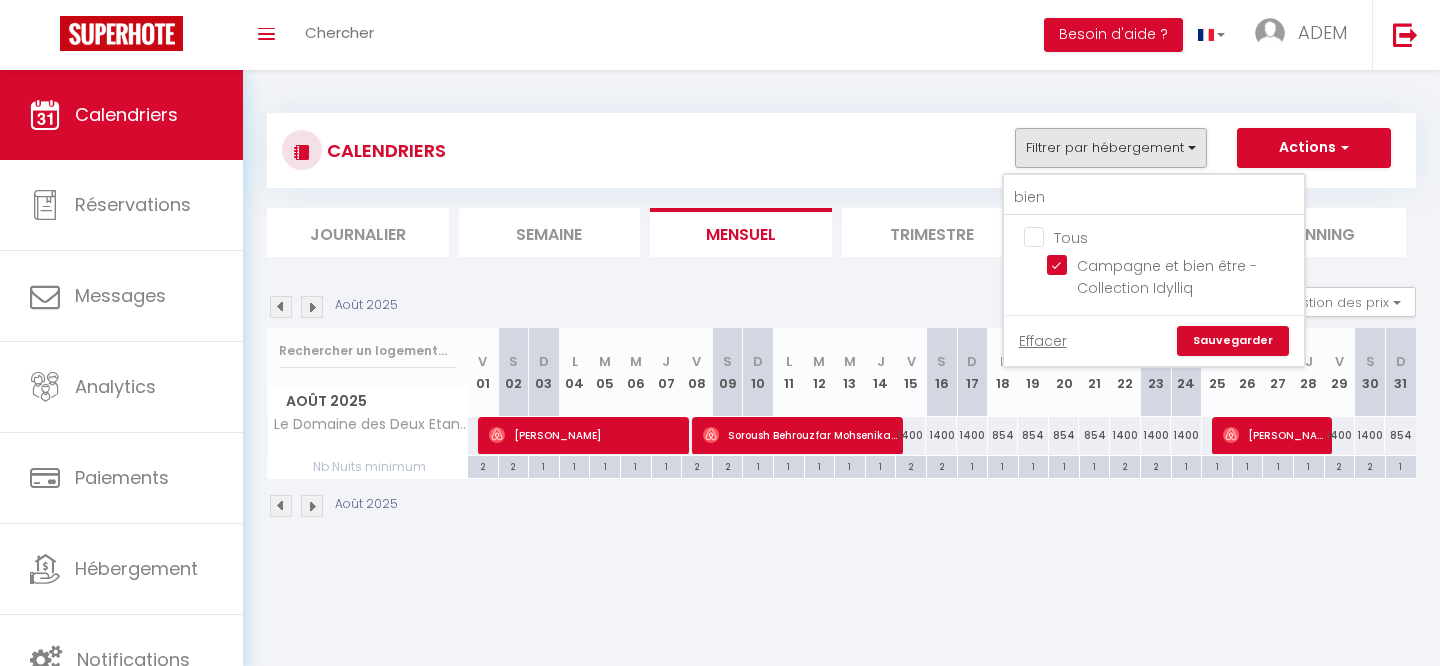 click on "Sauvegarder" at bounding box center (1233, 341) 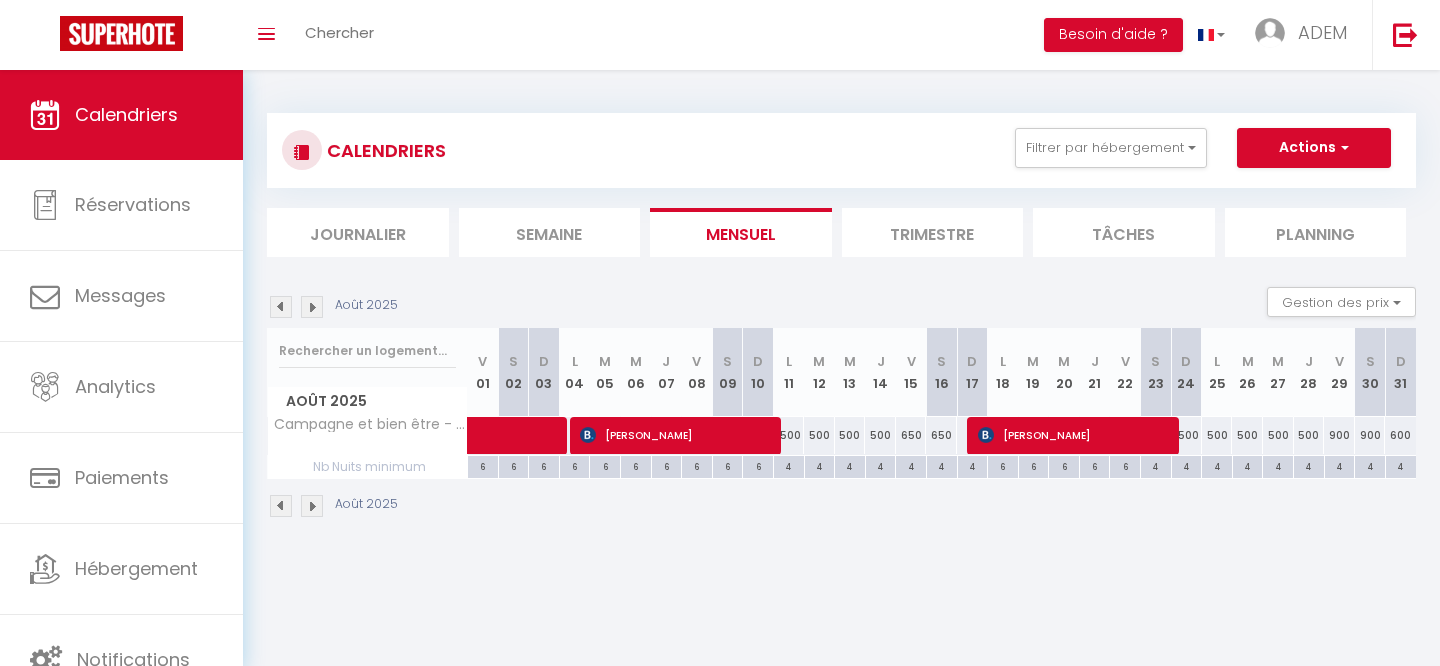 click at bounding box center (281, 506) 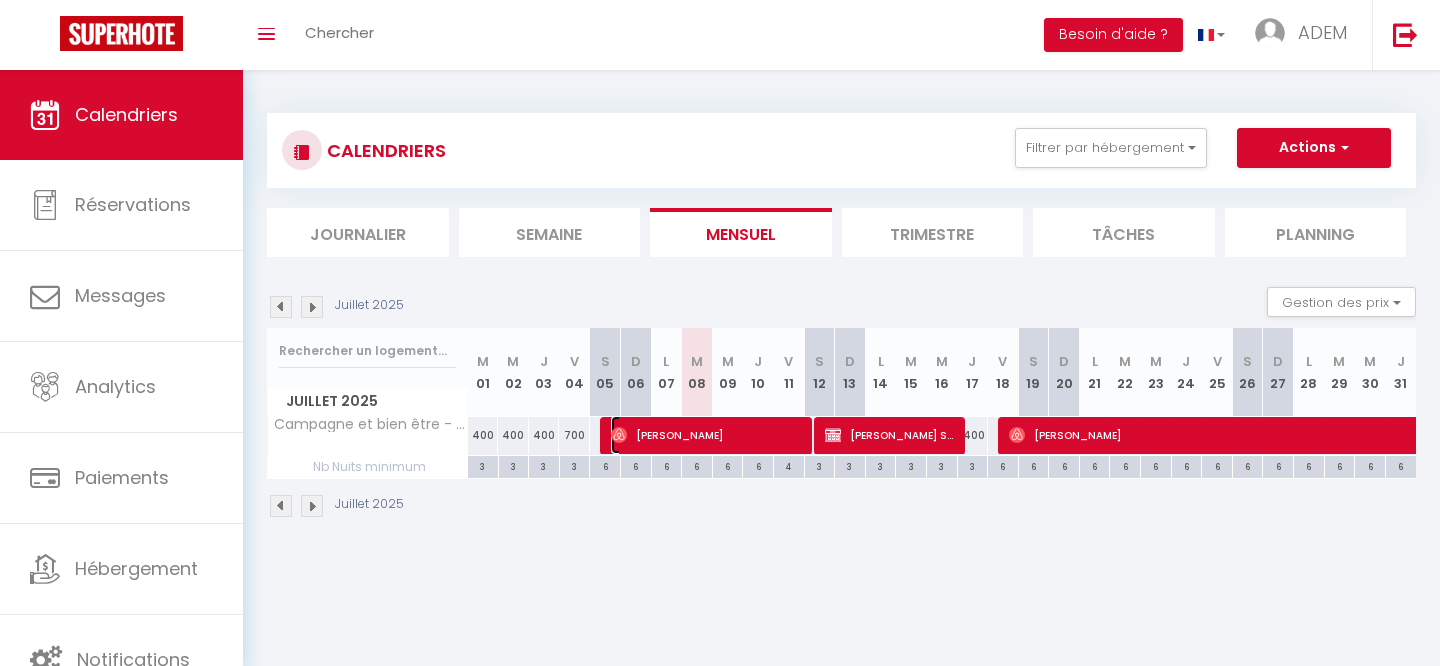 click on "[PERSON_NAME]" at bounding box center (709, 435) 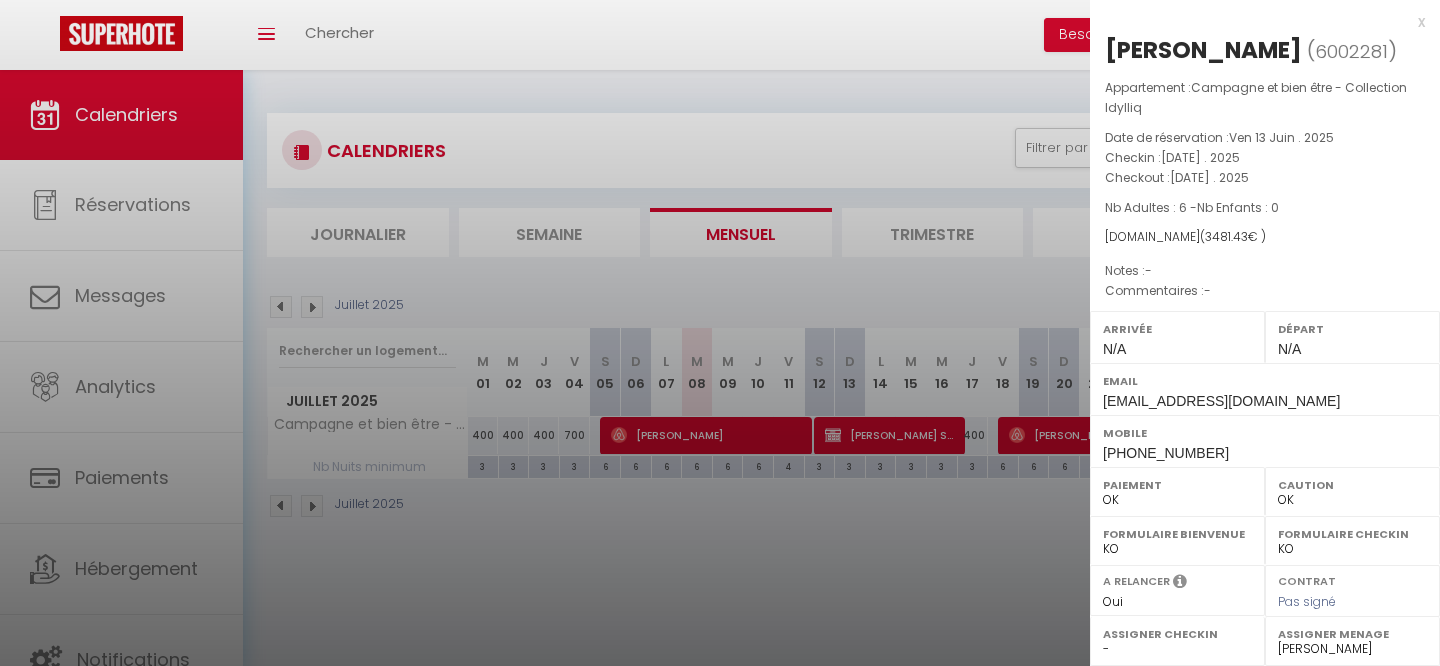 click on "x" at bounding box center [1257, 22] 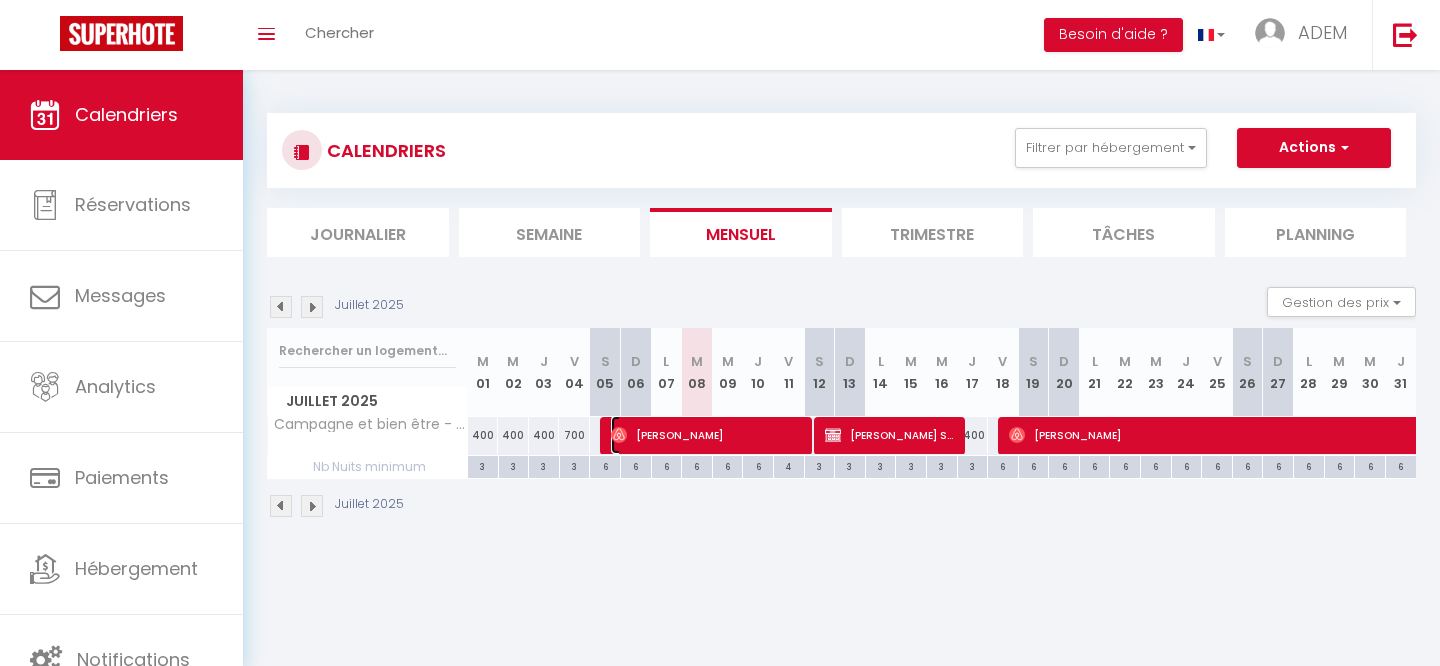click on "[PERSON_NAME]" at bounding box center (709, 435) 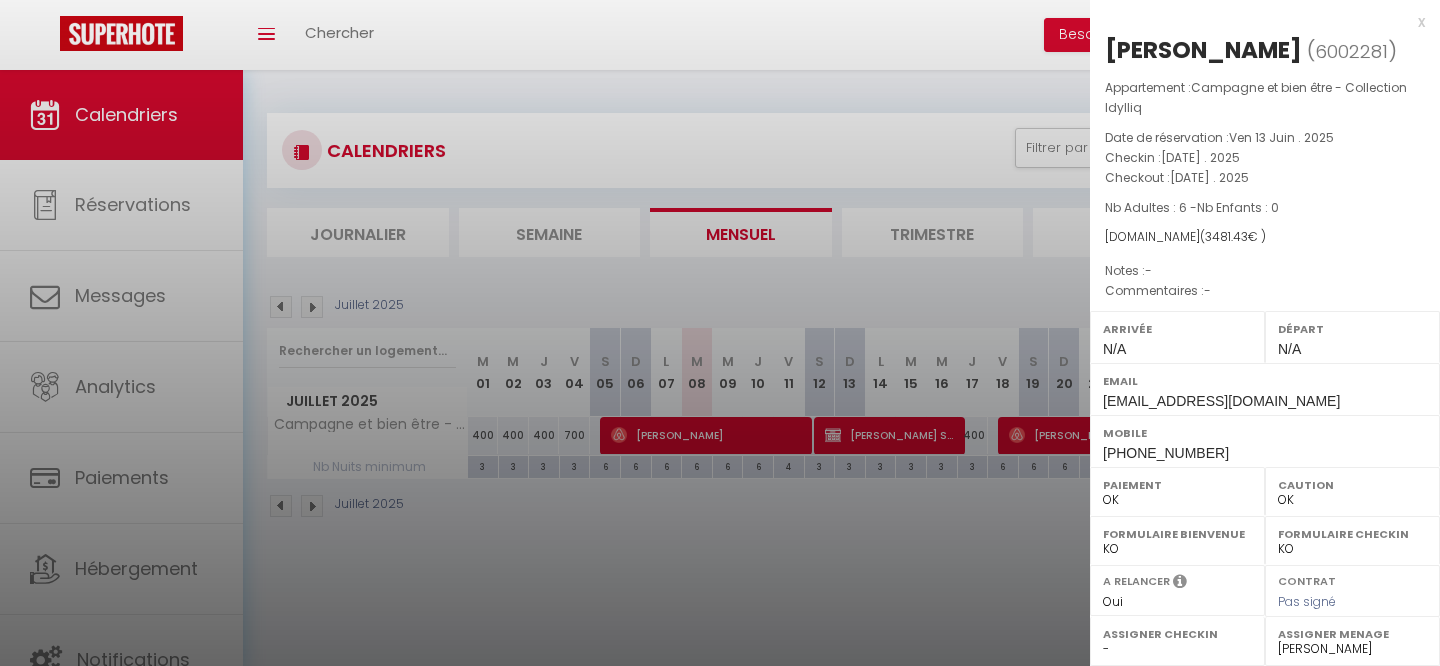 click on "x" at bounding box center (1257, 22) 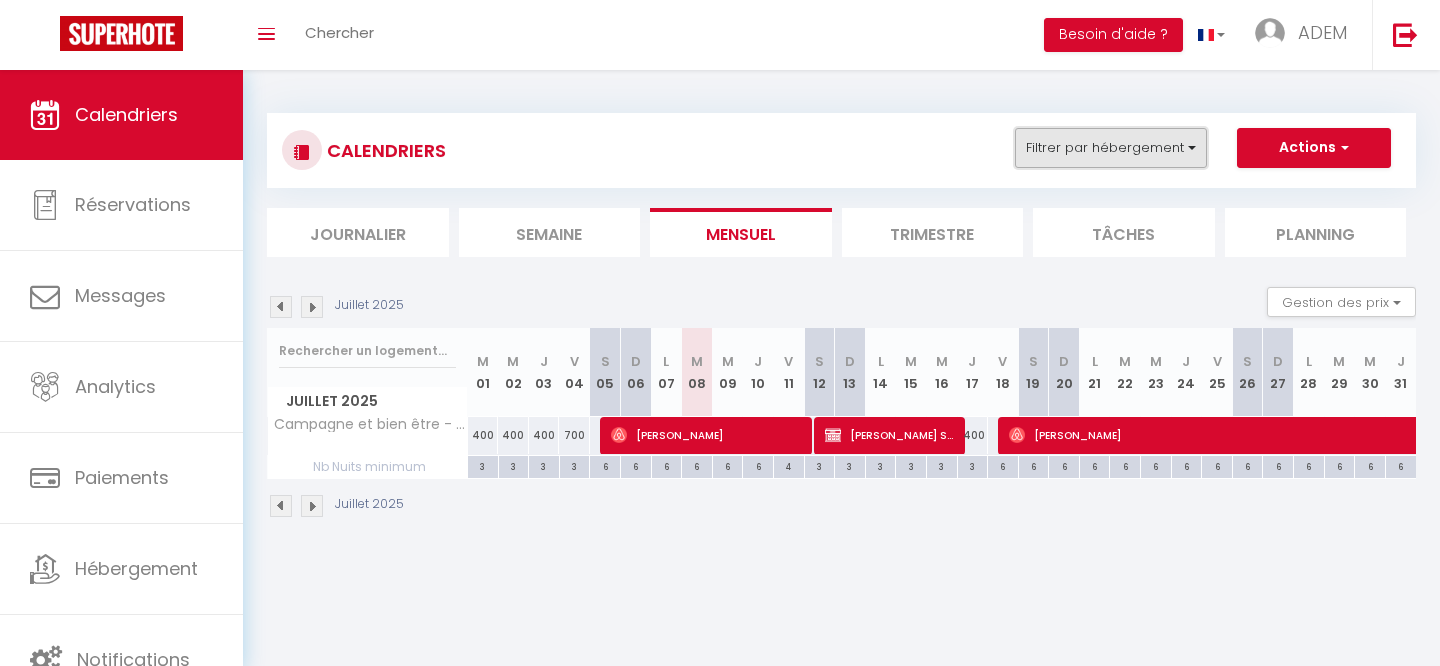 click on "Filtrer par hébergement" at bounding box center [1111, 148] 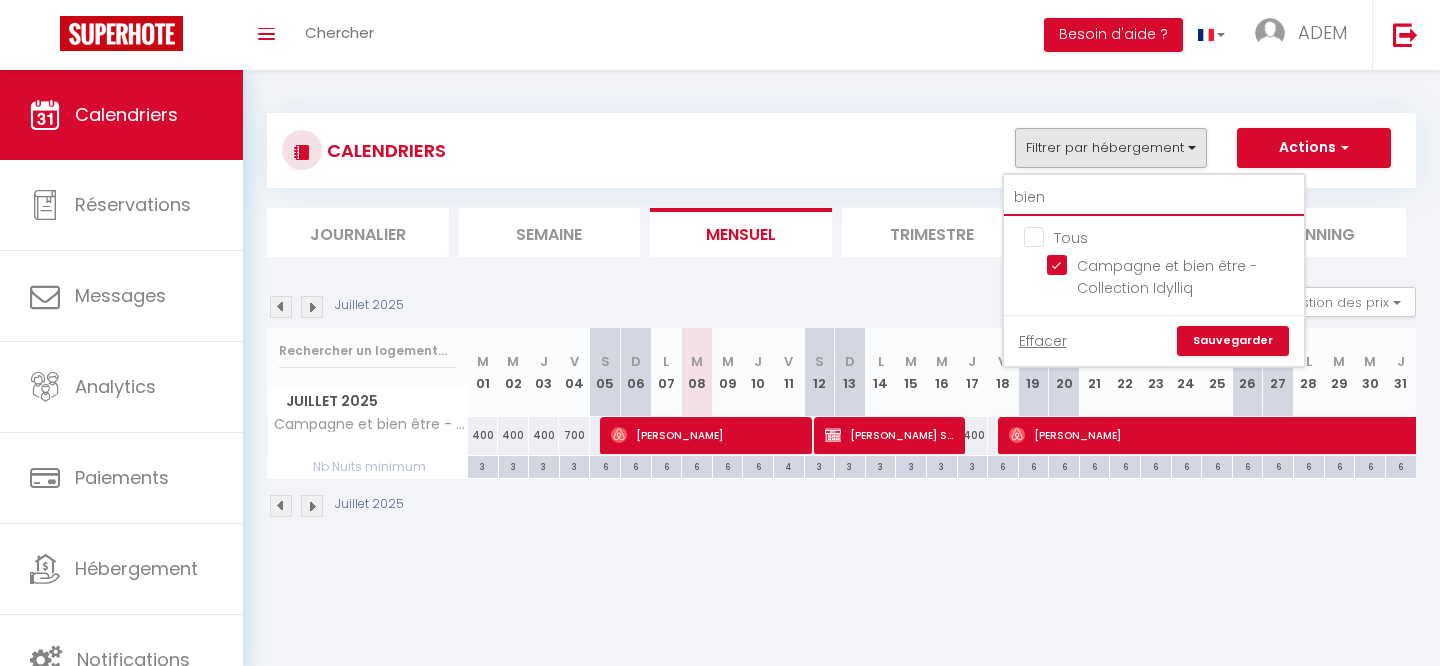 click on "bien" at bounding box center (1154, 198) 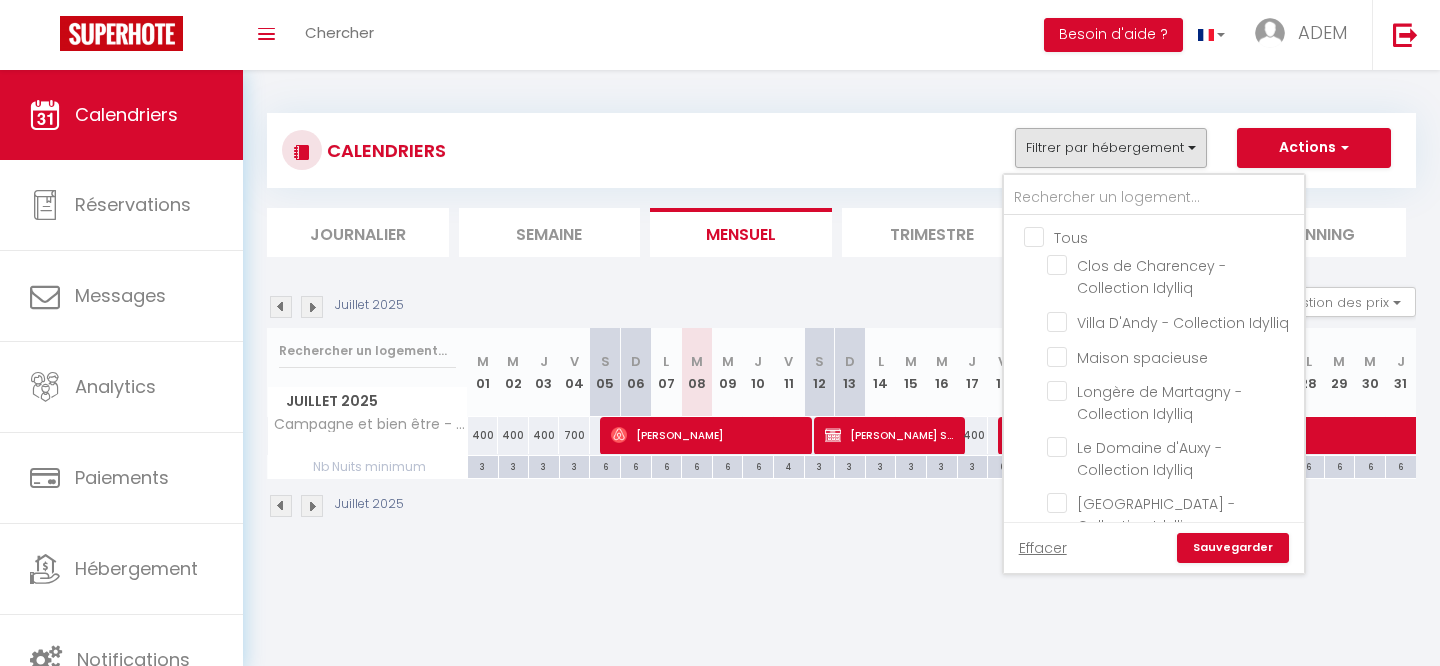 click on "Tous" at bounding box center (1174, 236) 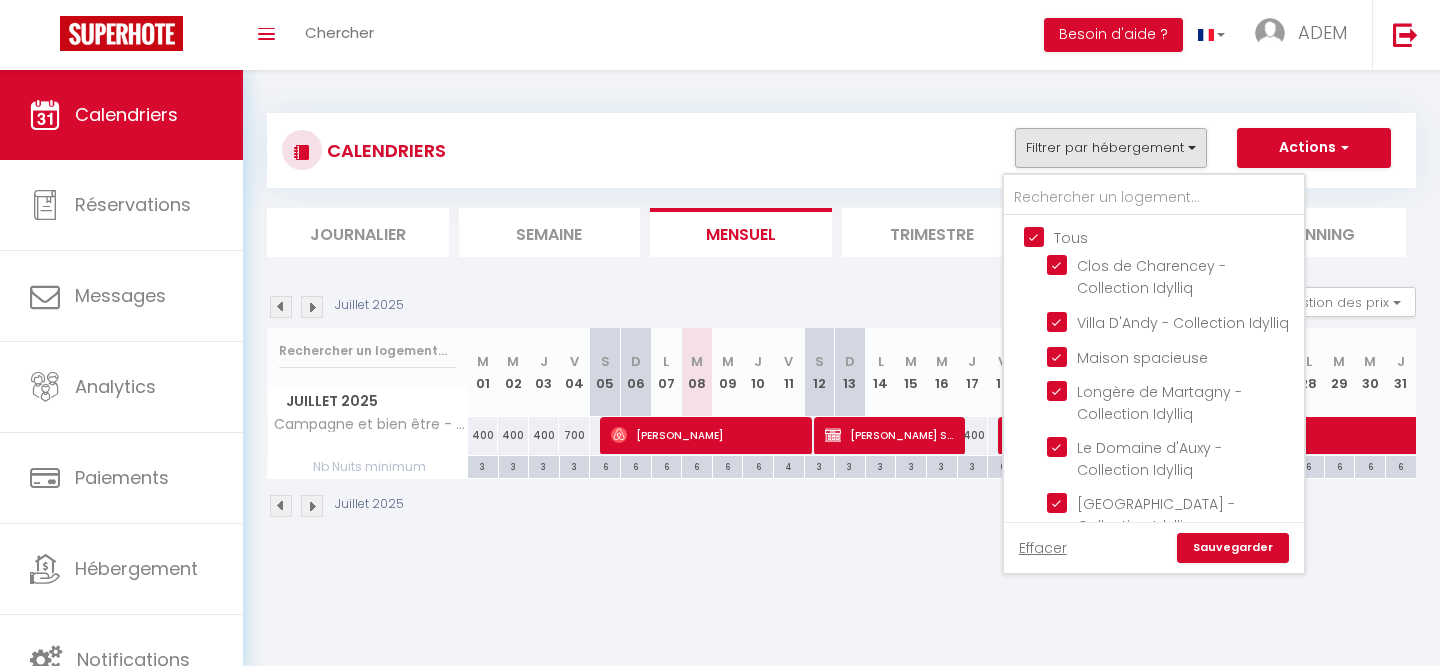 click on "Tous" at bounding box center (1174, 236) 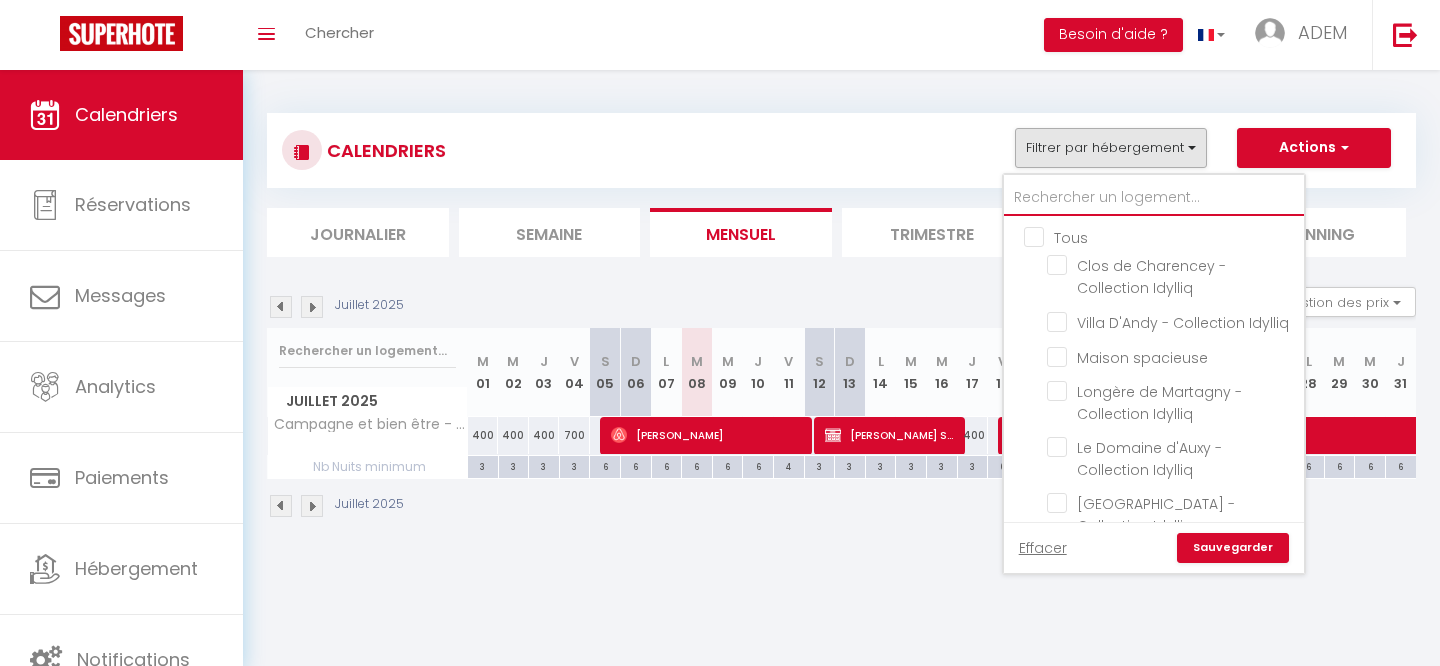 click at bounding box center [1154, 198] 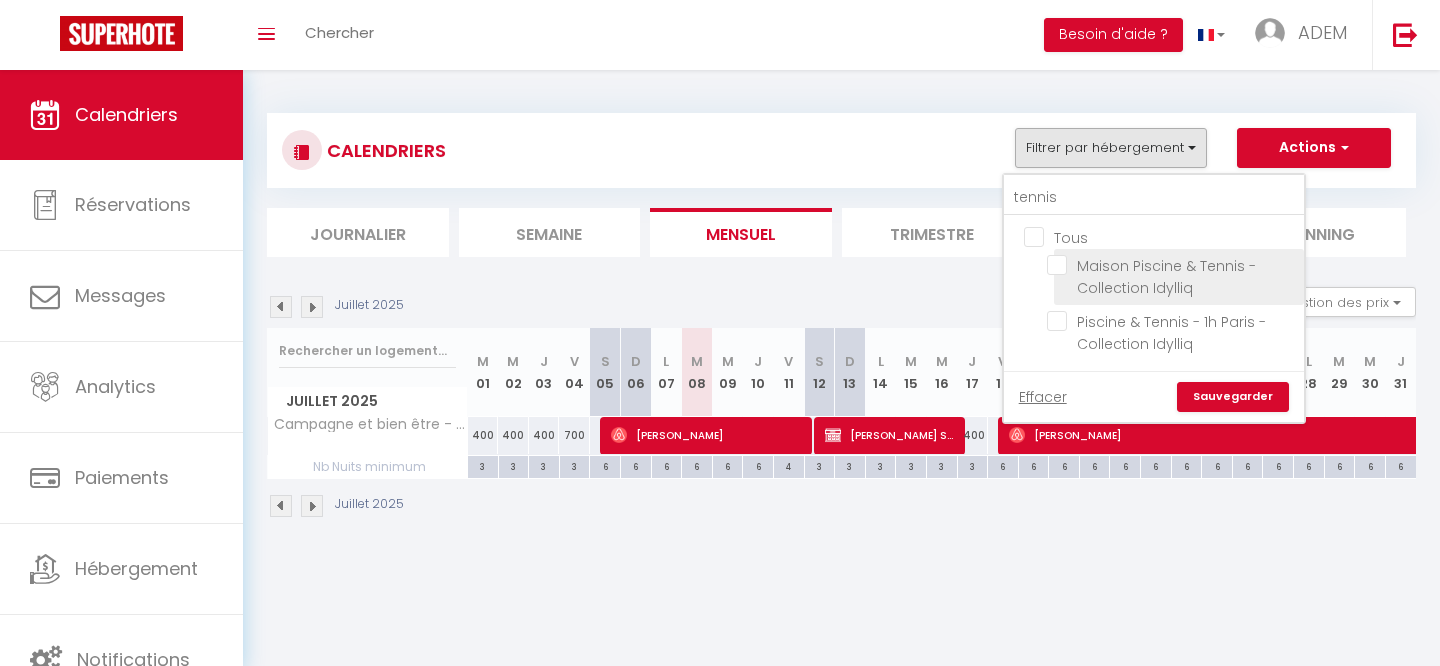 click on "Maison Piscine & Tennis - Collection Idylliq" at bounding box center (1172, 265) 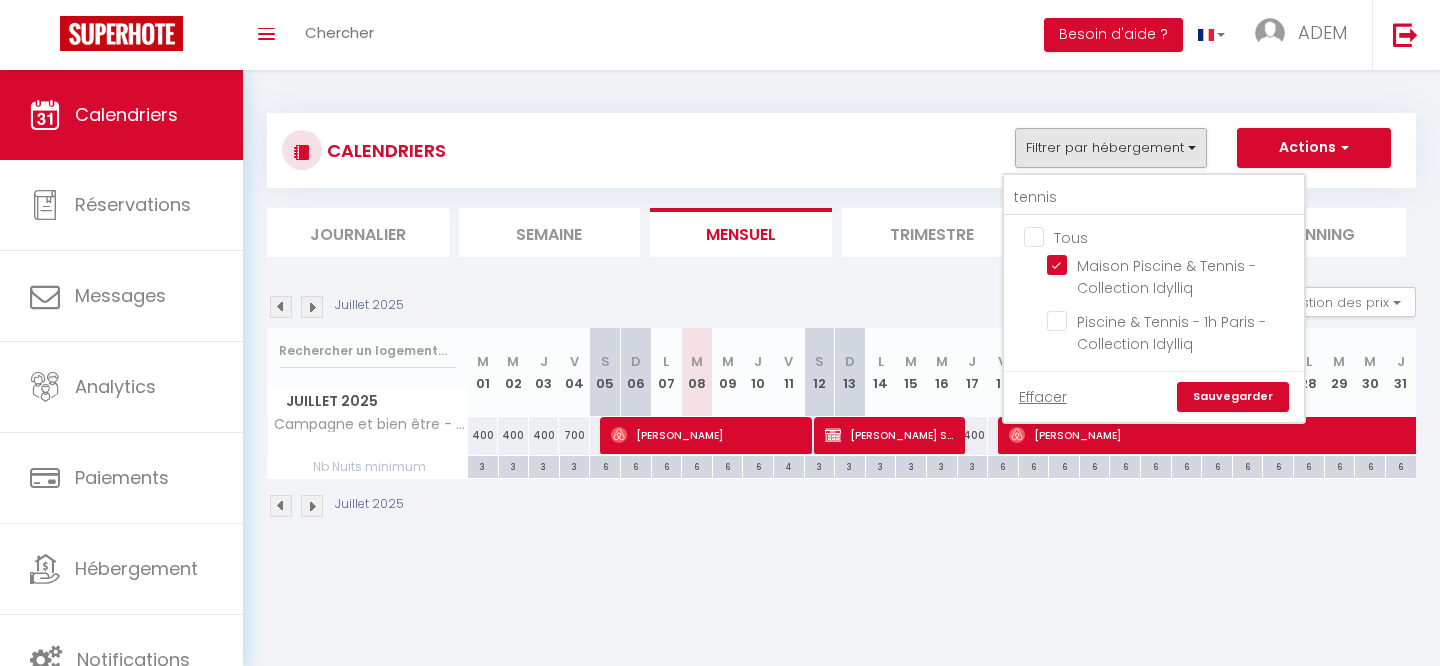 click on "Sauvegarder" at bounding box center [1233, 397] 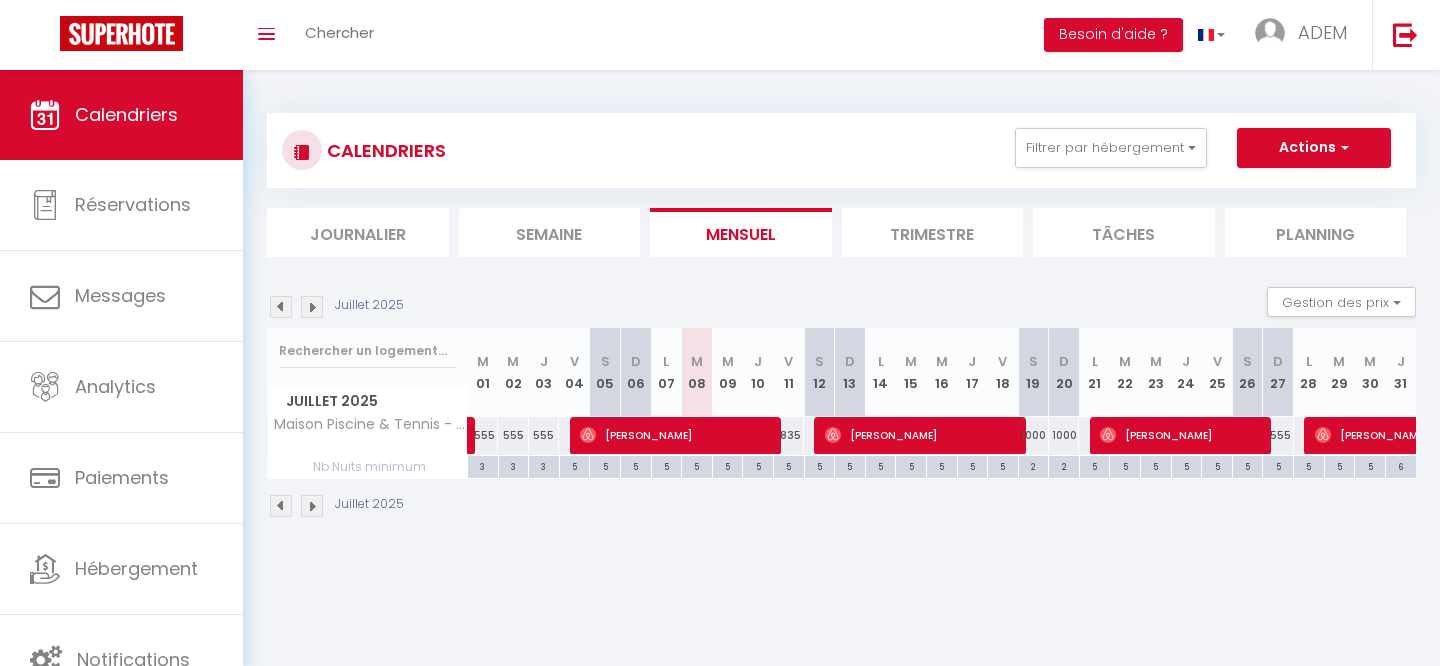 click at bounding box center [312, 506] 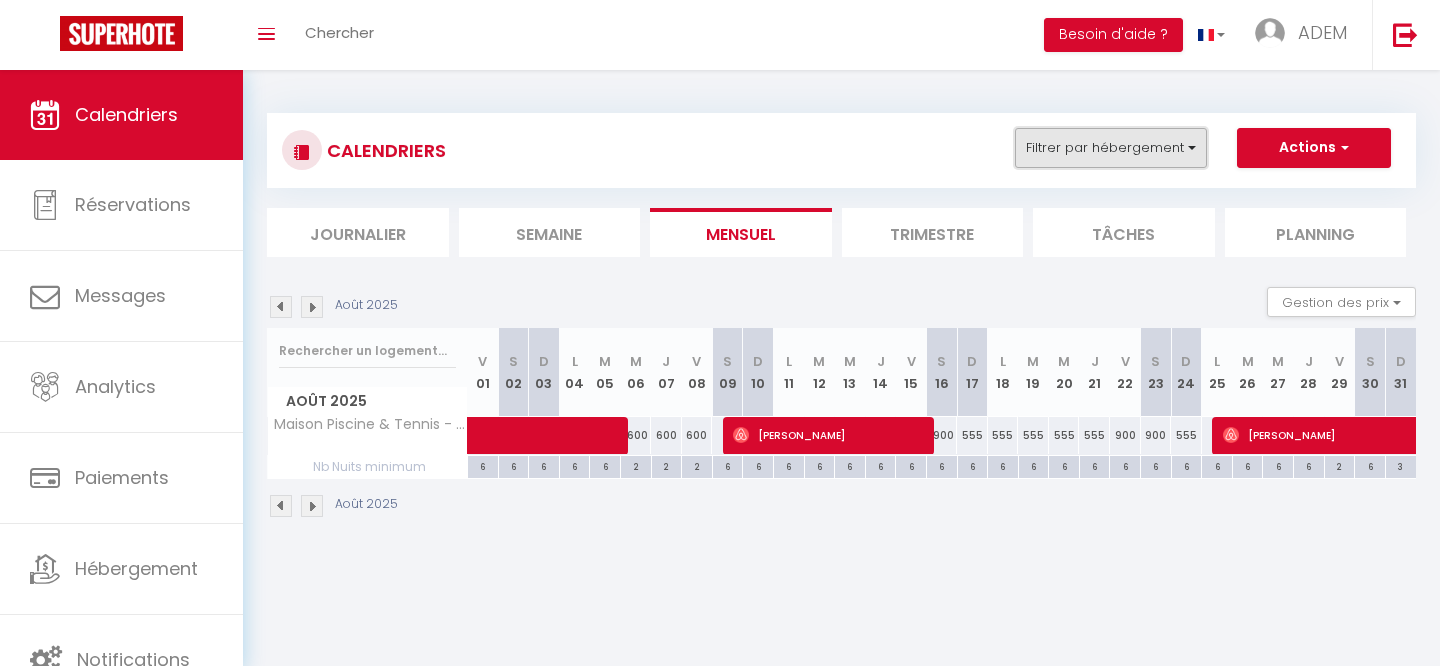 click on "Filtrer par hébergement" at bounding box center (1111, 148) 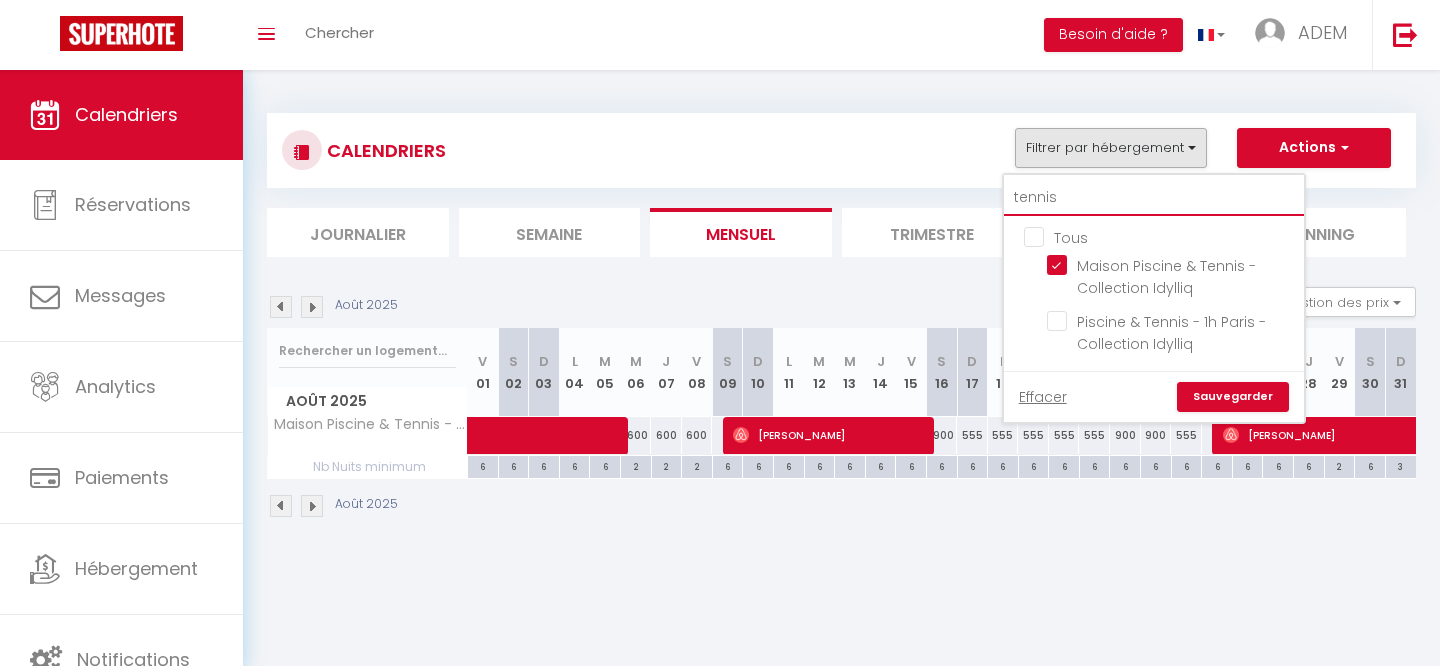 click on "tennis" at bounding box center (1154, 198) 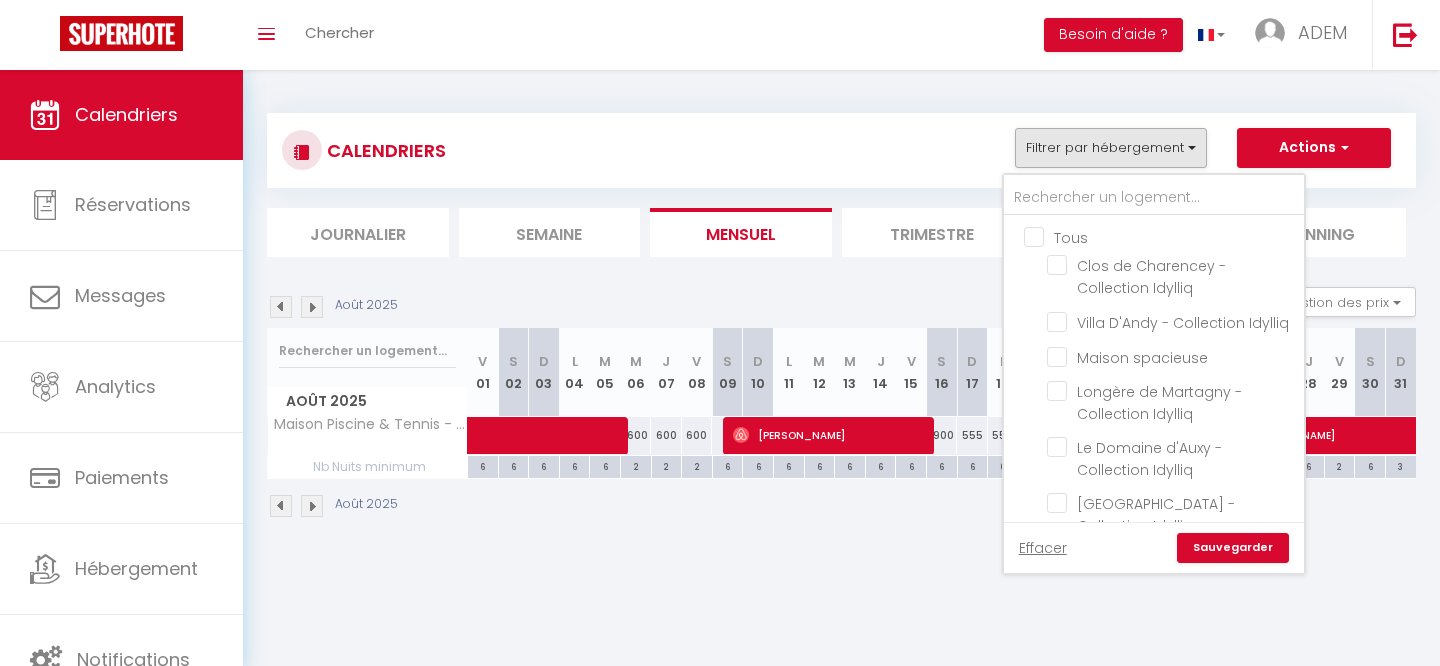 click on "Tous" at bounding box center (1174, 236) 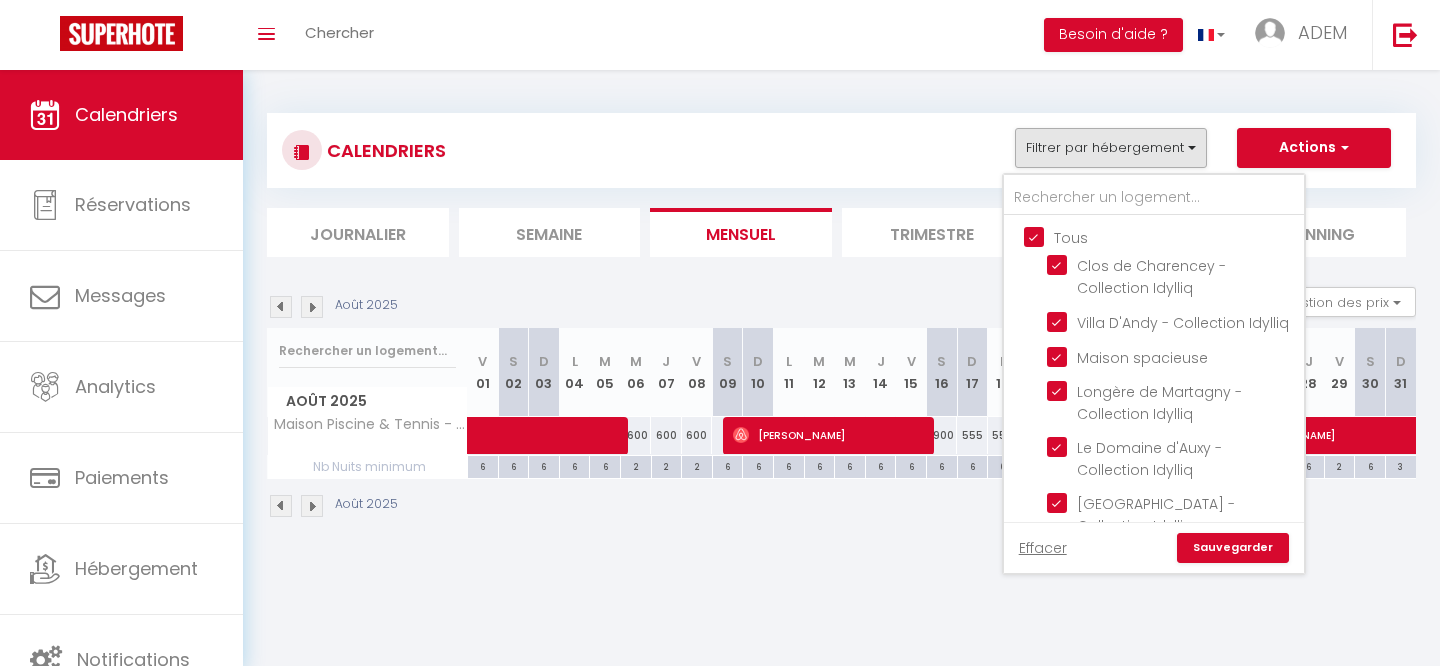 click on "Tous" at bounding box center (1174, 236) 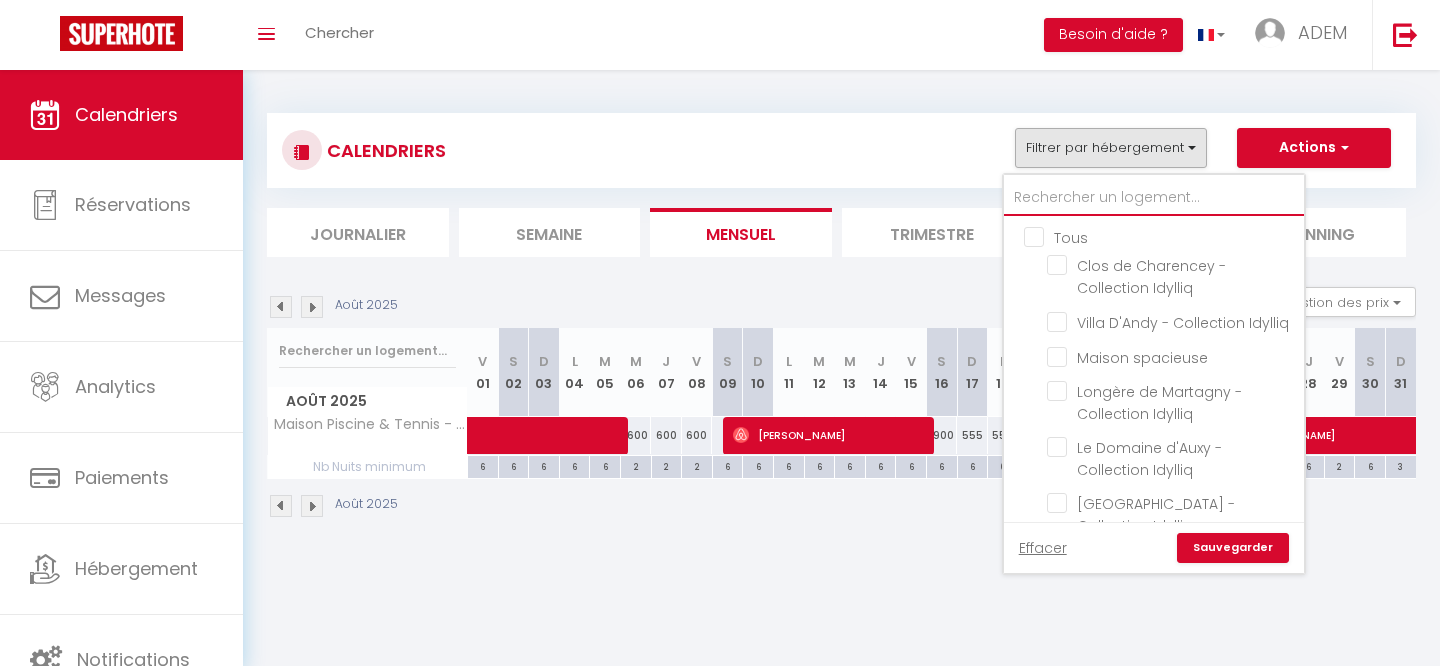 click at bounding box center (1154, 198) 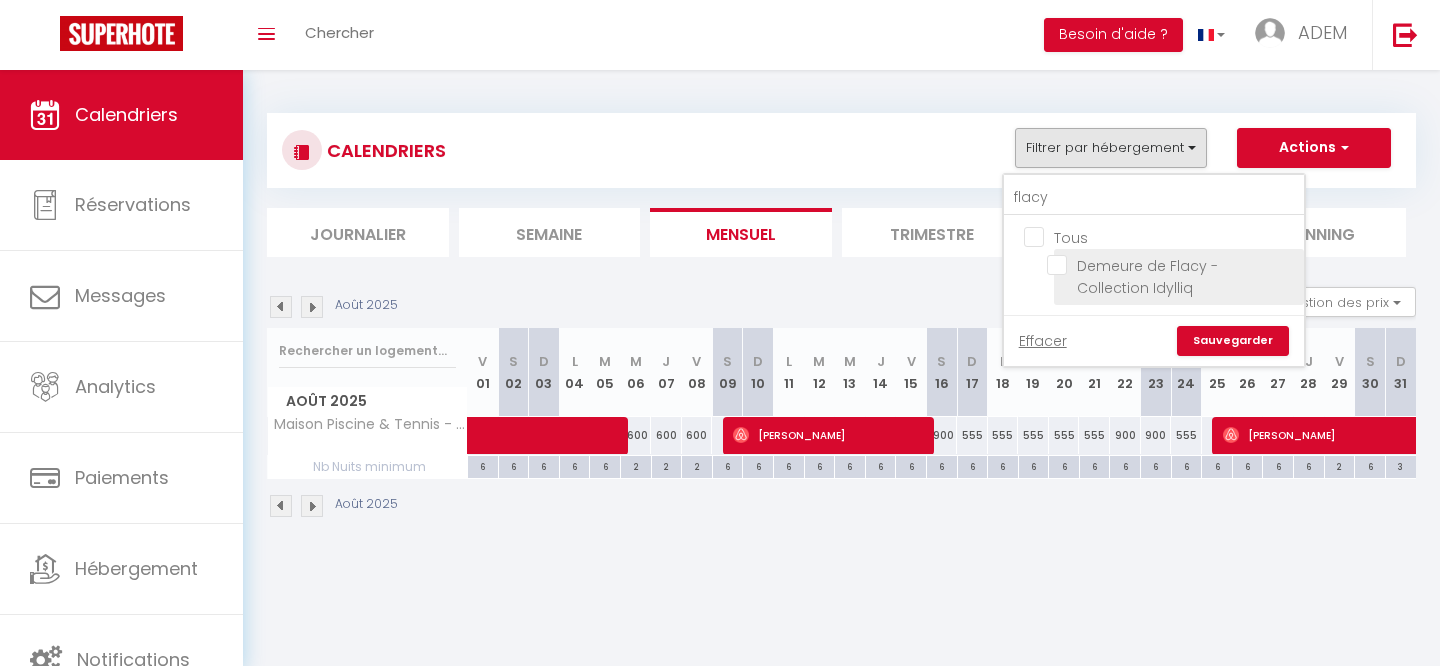 click on "Demeure de Flacy - Collection Idylliq" at bounding box center [1172, 265] 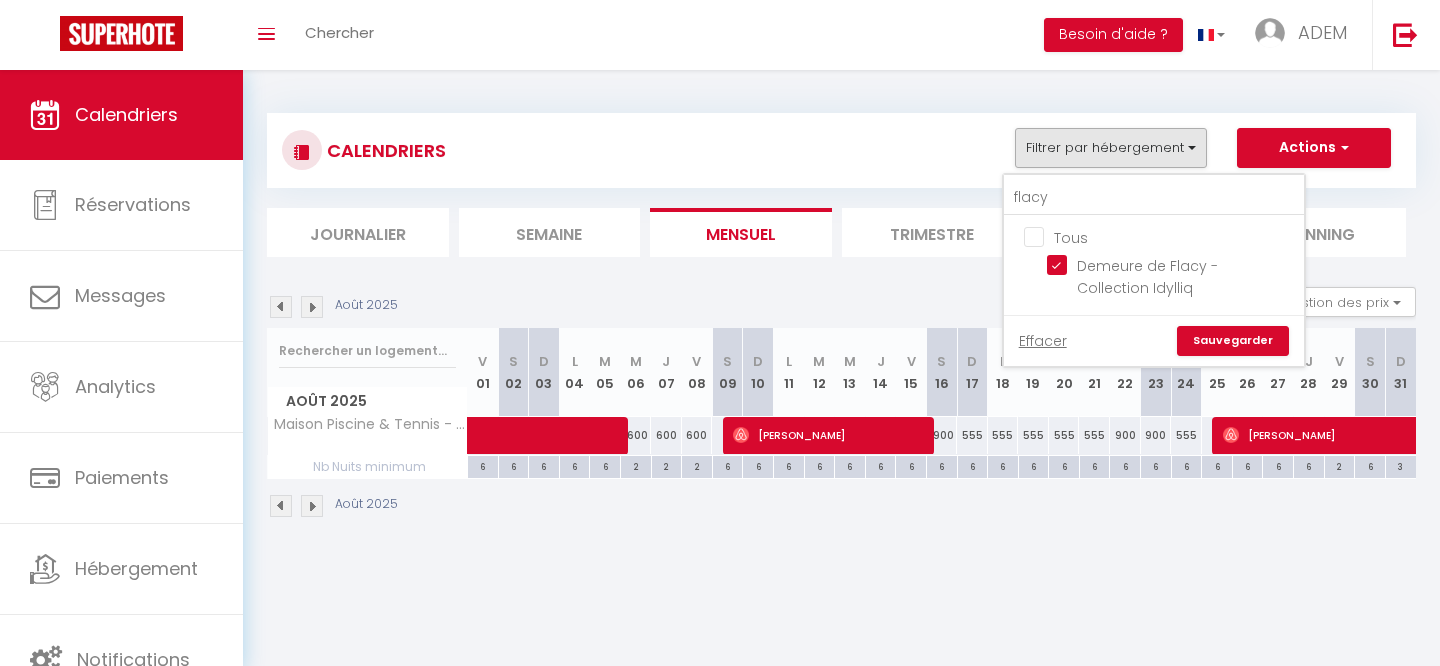 click on "Sauvegarder" at bounding box center (1233, 341) 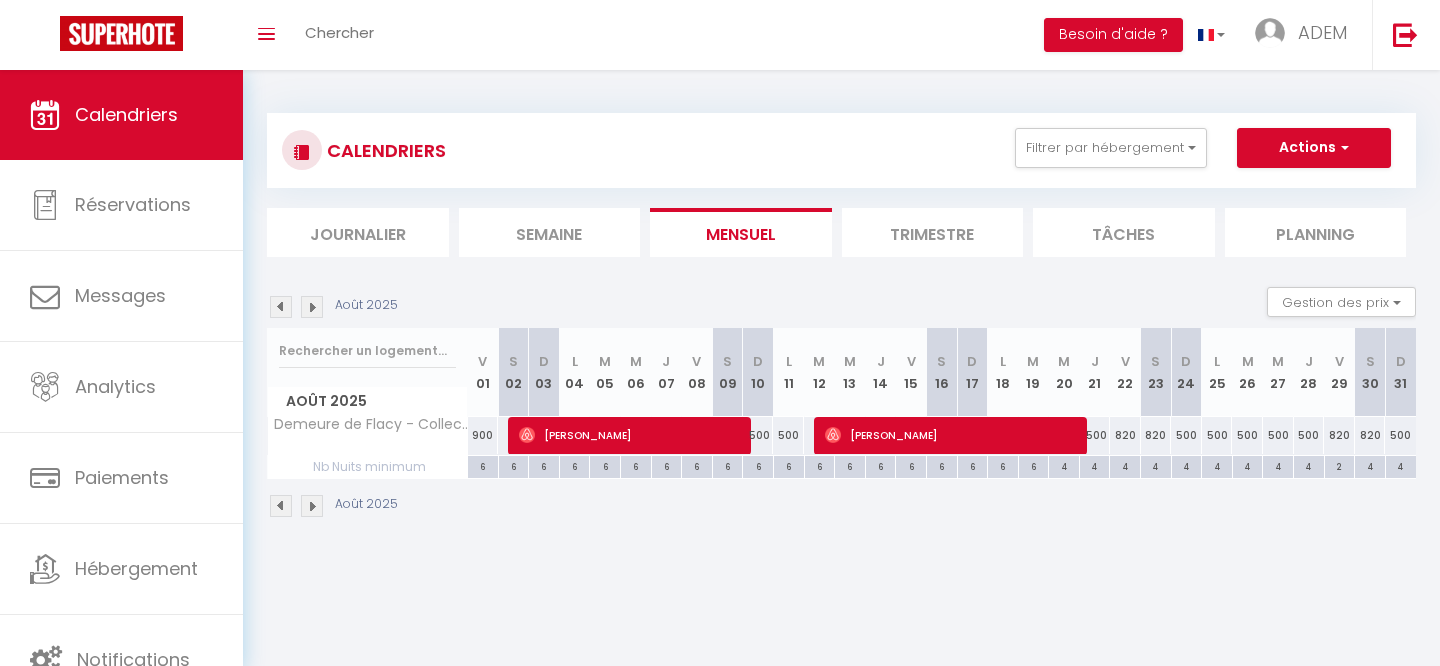 click at bounding box center [281, 506] 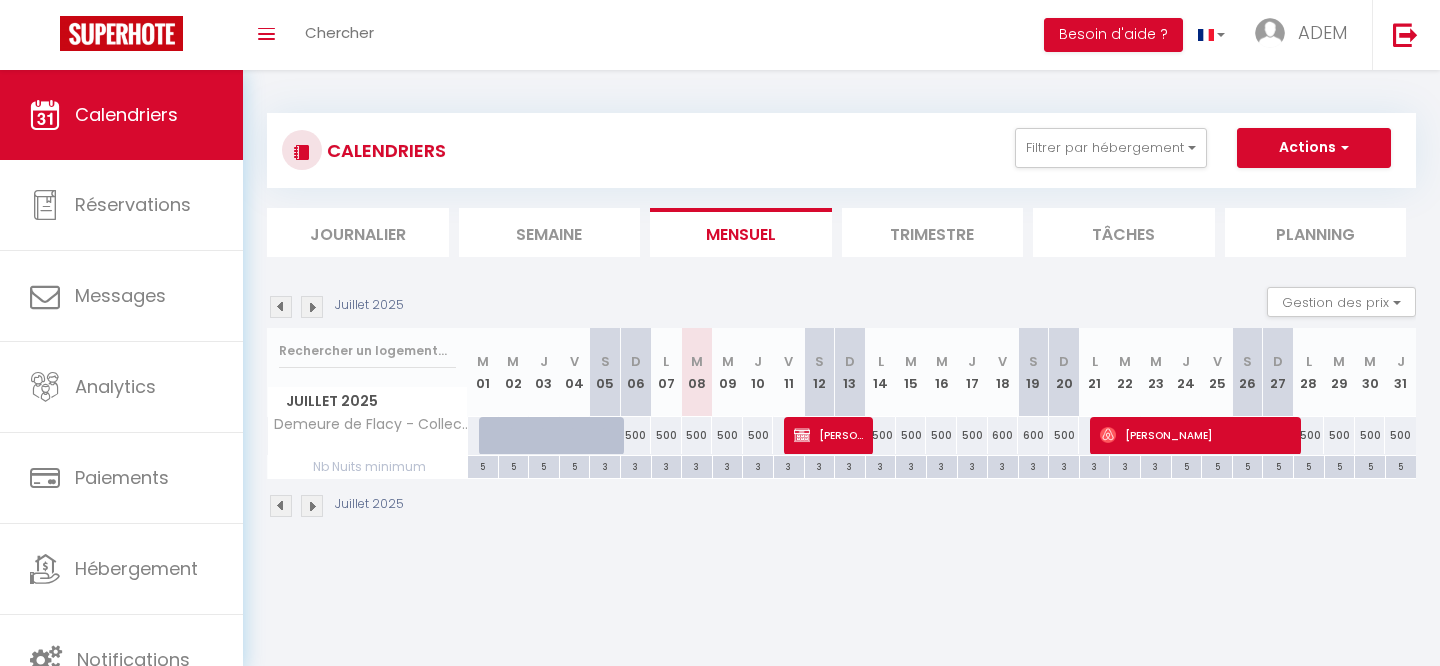 click at bounding box center (281, 506) 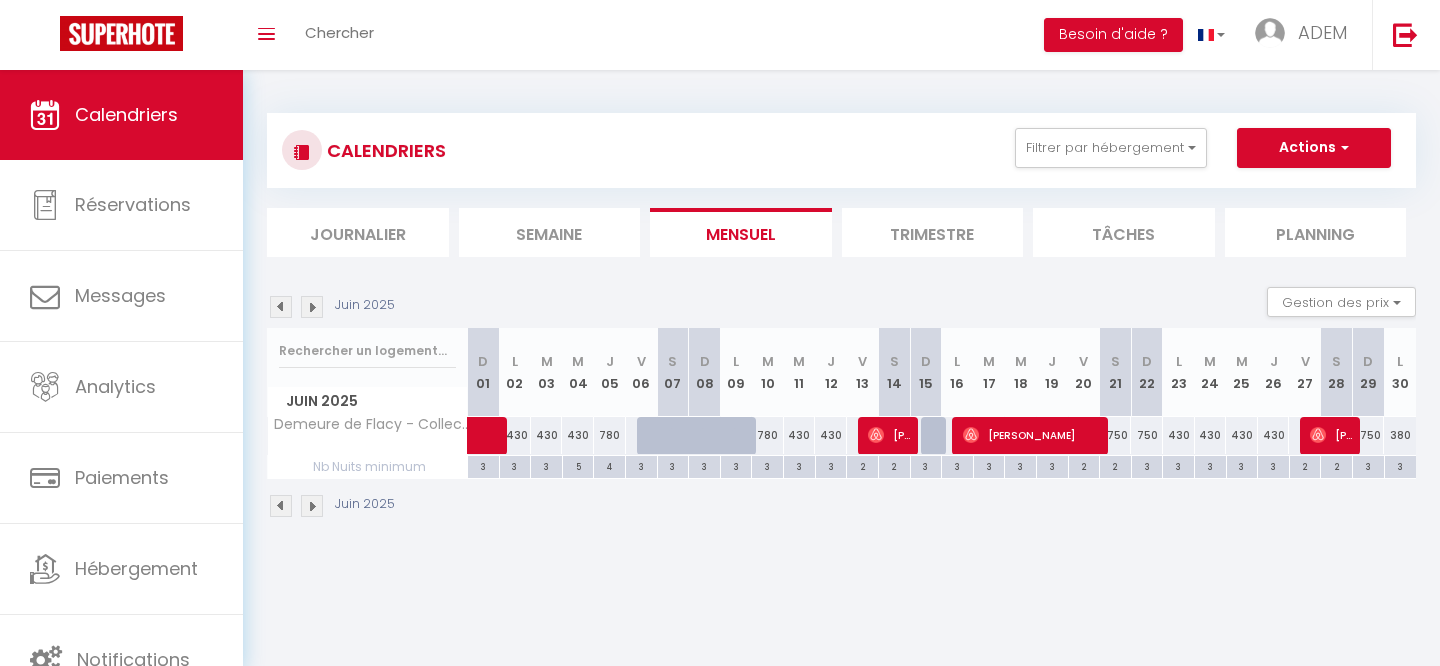 click at bounding box center (312, 506) 